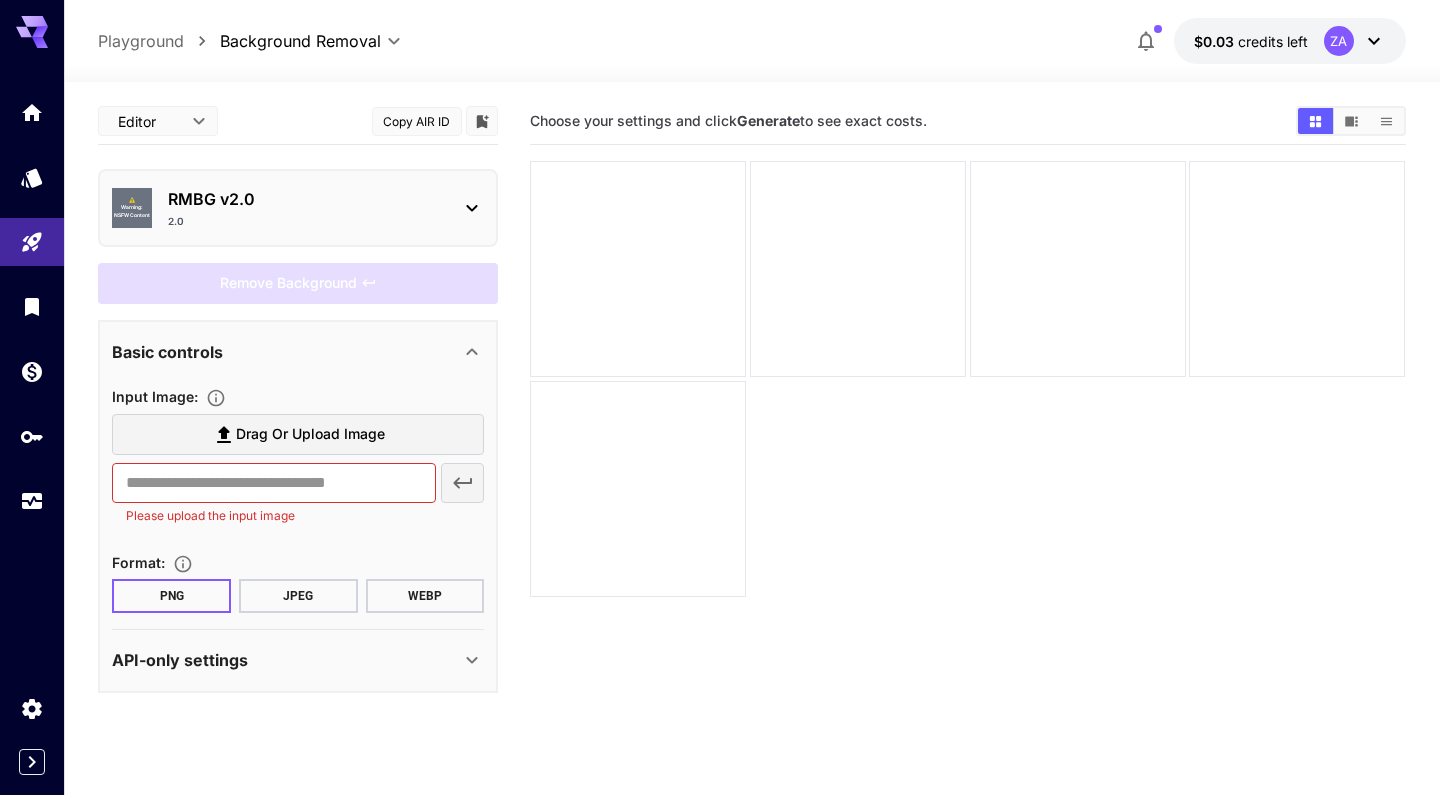 scroll, scrollTop: 0, scrollLeft: 0, axis: both 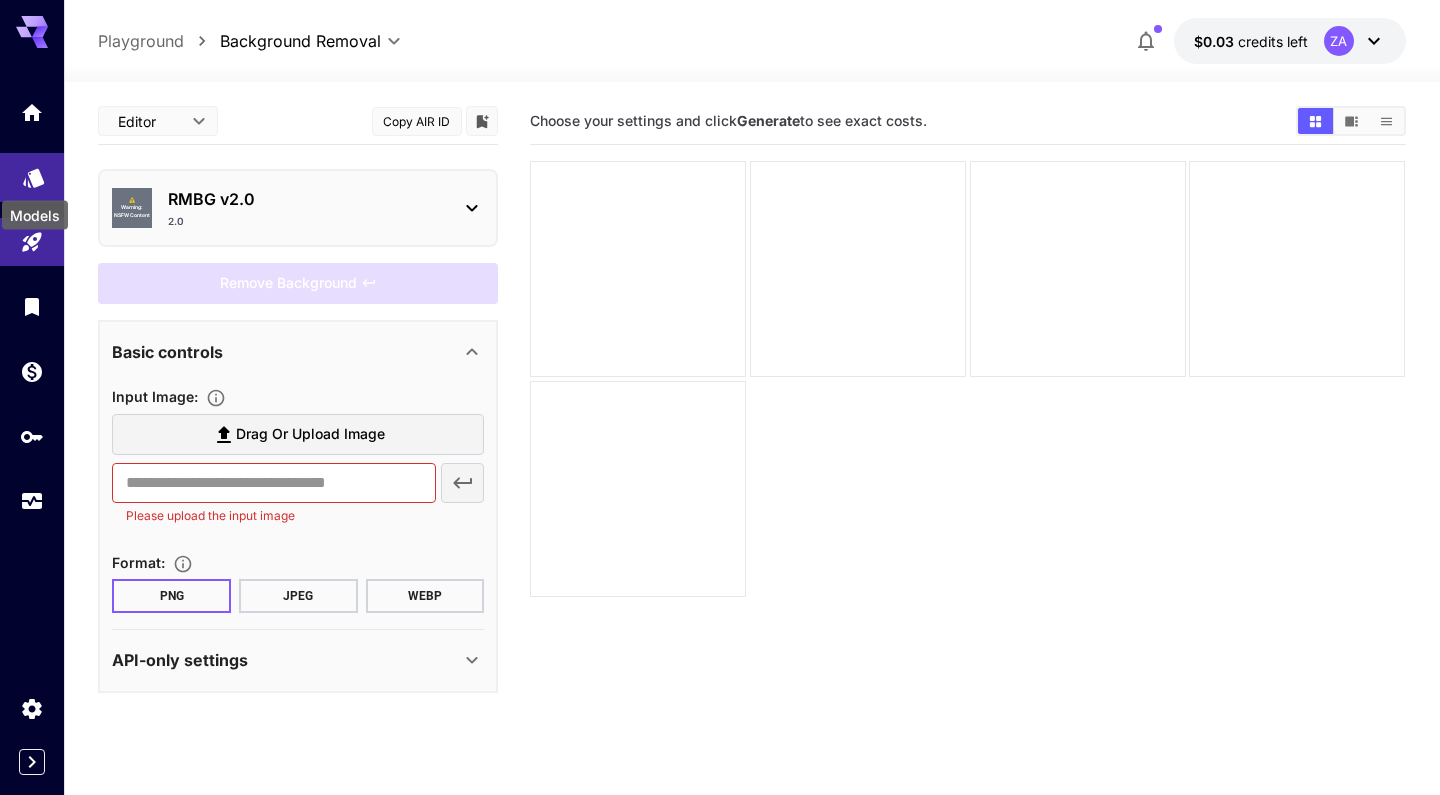 click 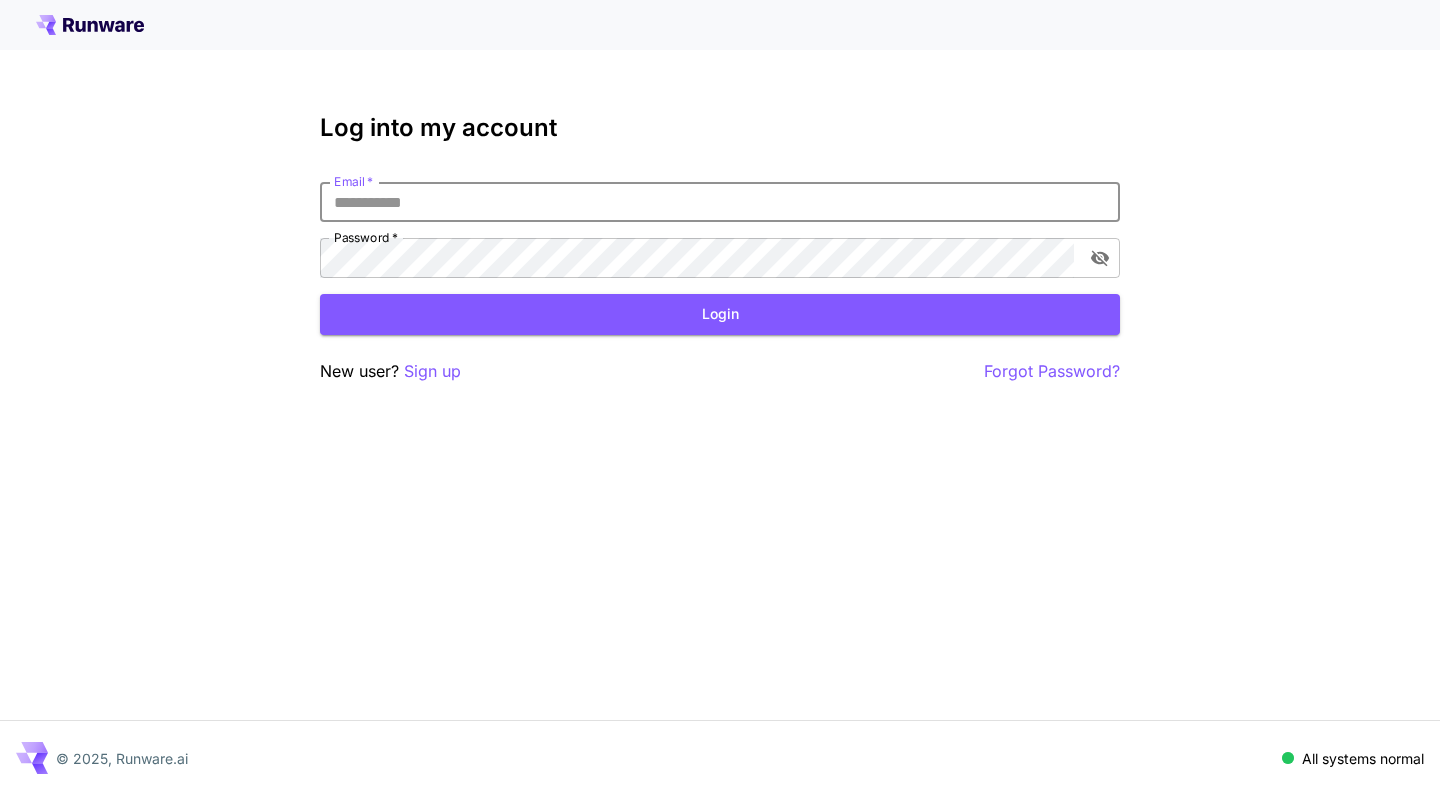 type on "**********" 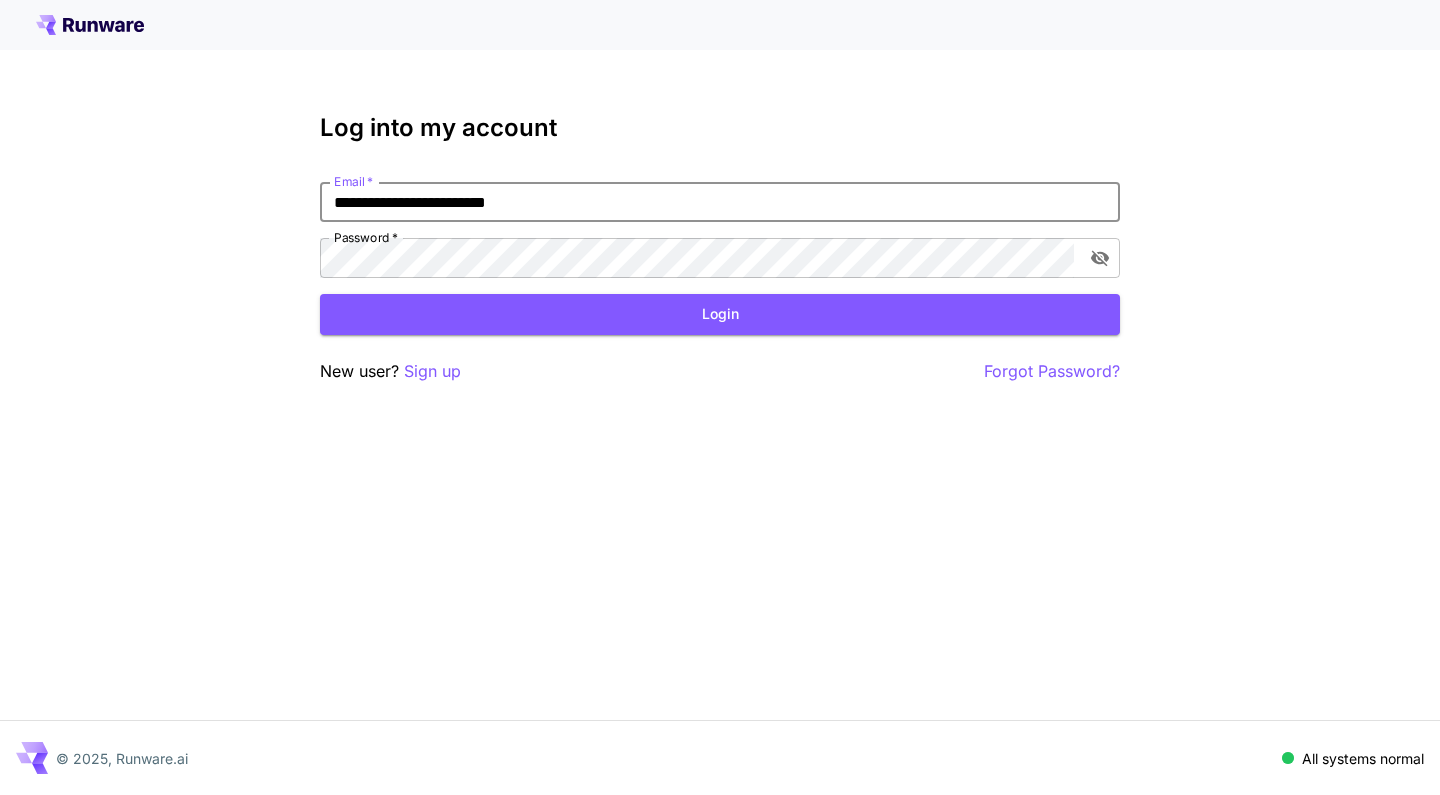 click on "Login" at bounding box center (720, 314) 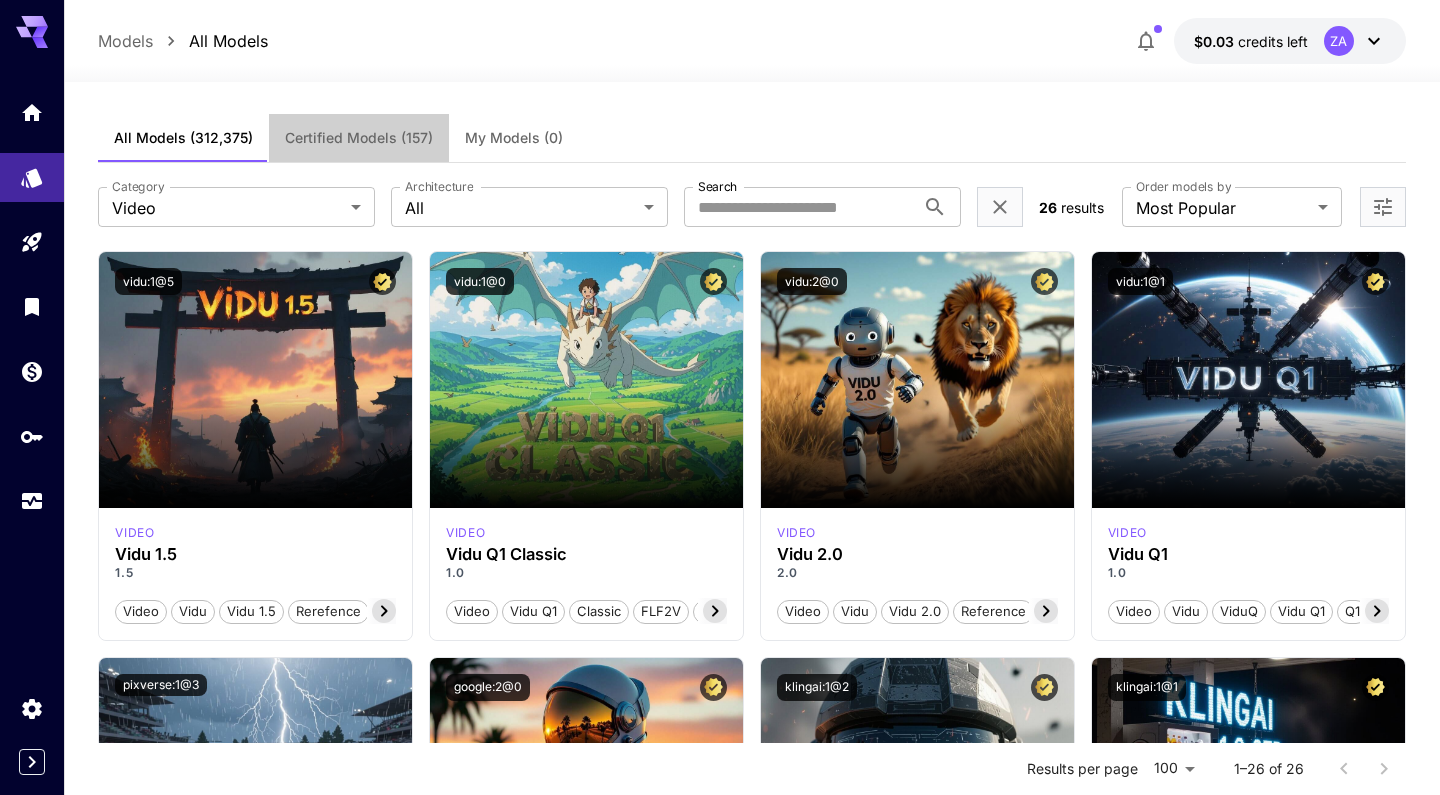 click on "Certified Models (157)" at bounding box center [359, 138] 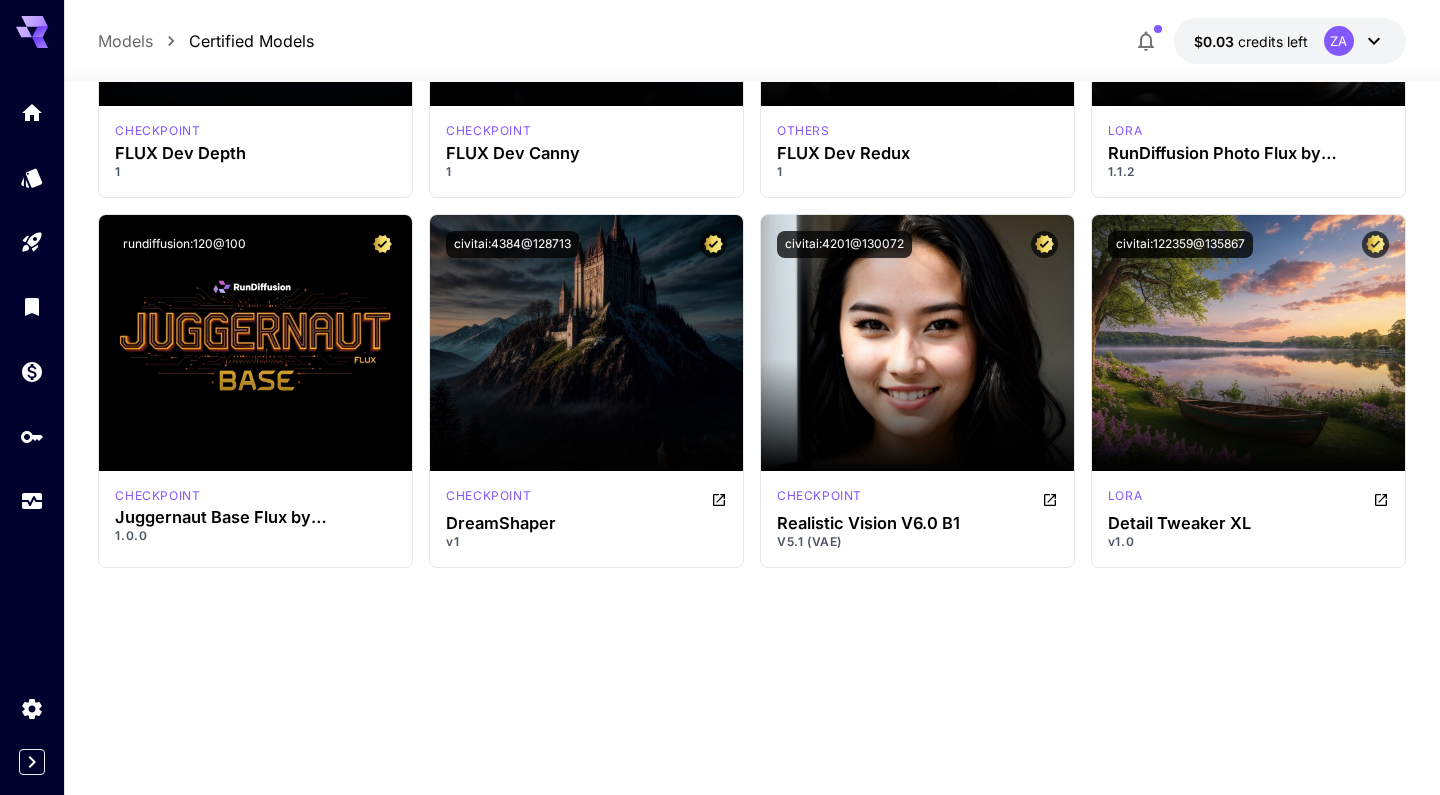 scroll, scrollTop: 0, scrollLeft: 0, axis: both 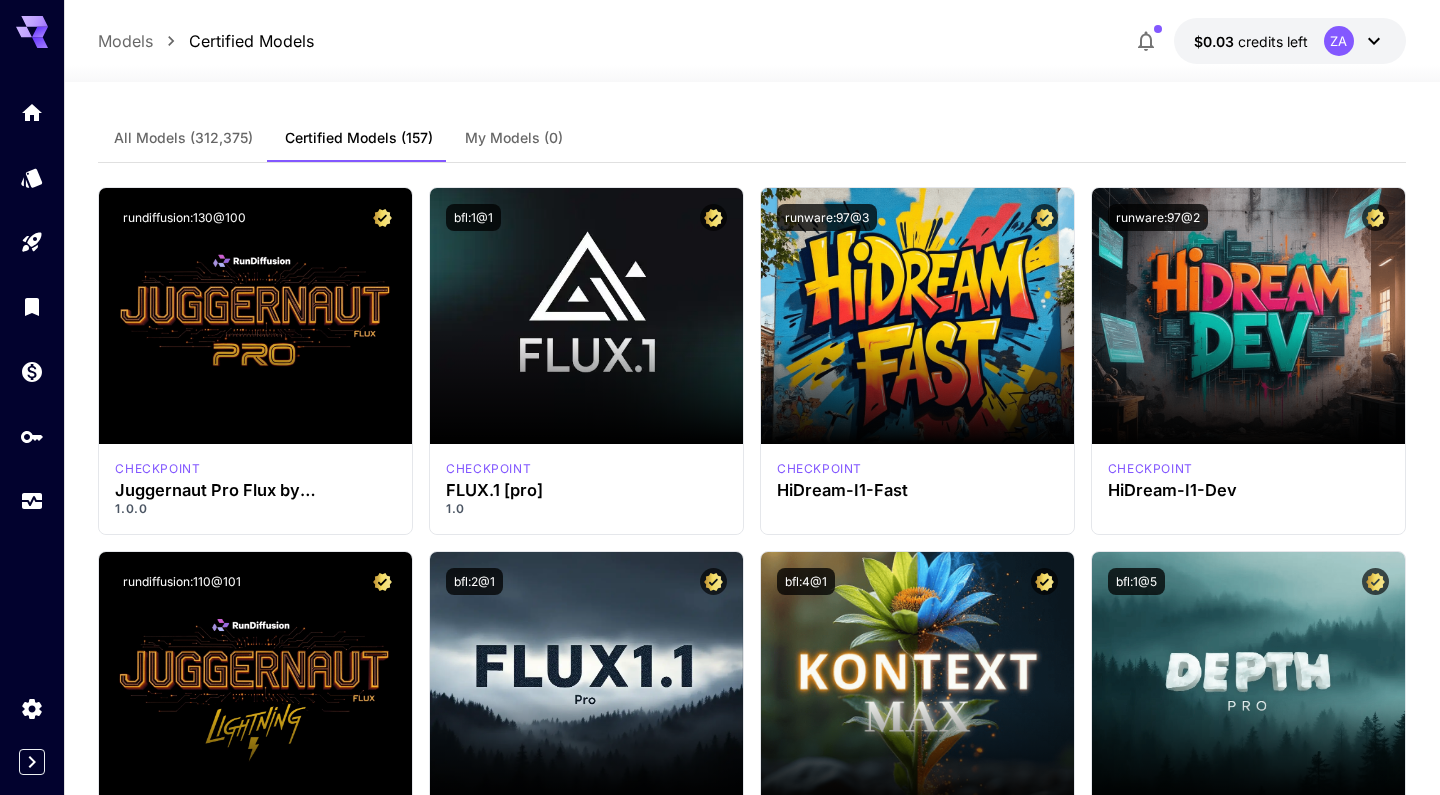click on "My Models (0)" at bounding box center (514, 138) 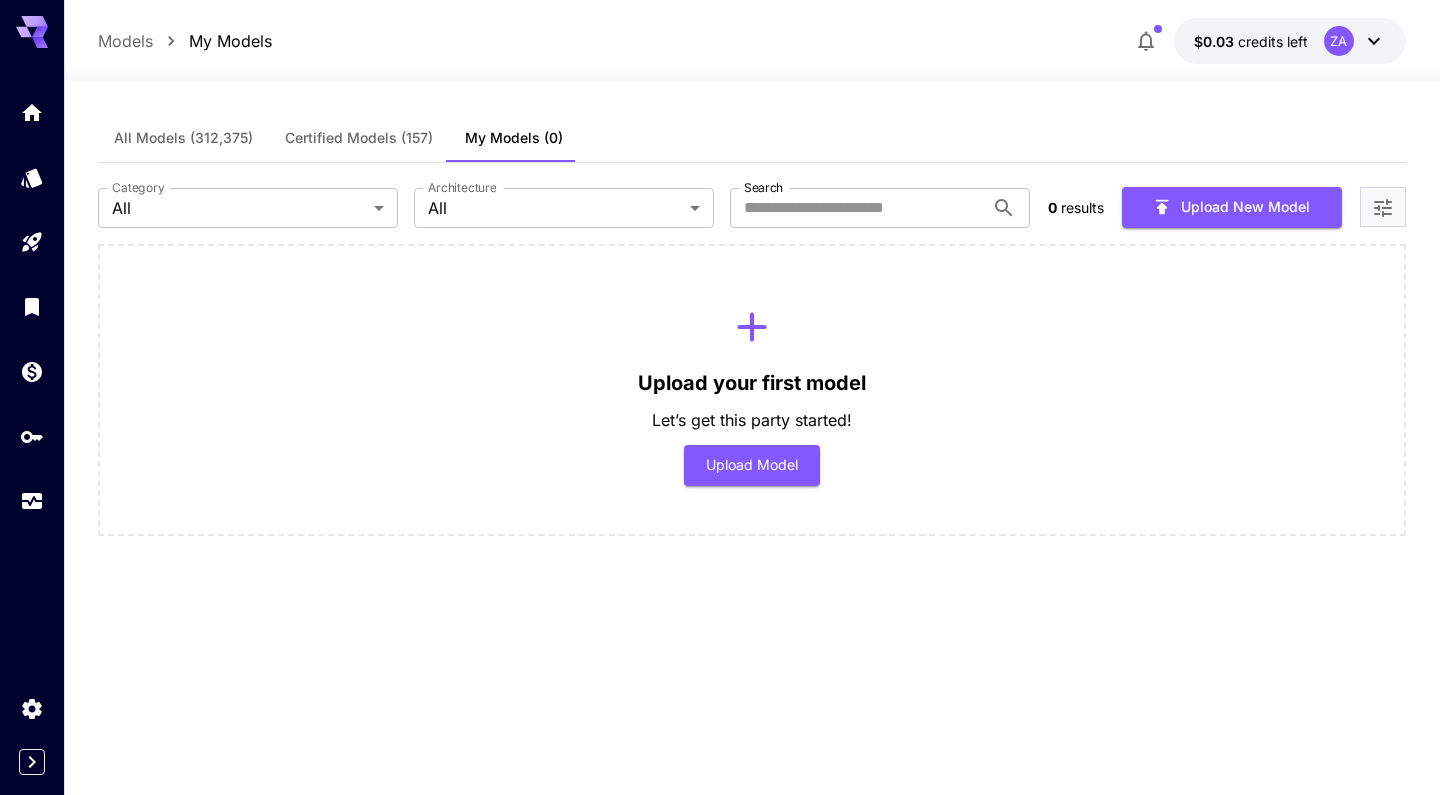 click on "All Models (312,375) Certified Models (157) My Models (0) Category All *** Category Architecture All *** Architecture Search Search 0   results Upload New Model Upload your first model Let’s get this party started! Upload Model" at bounding box center [751, 424] 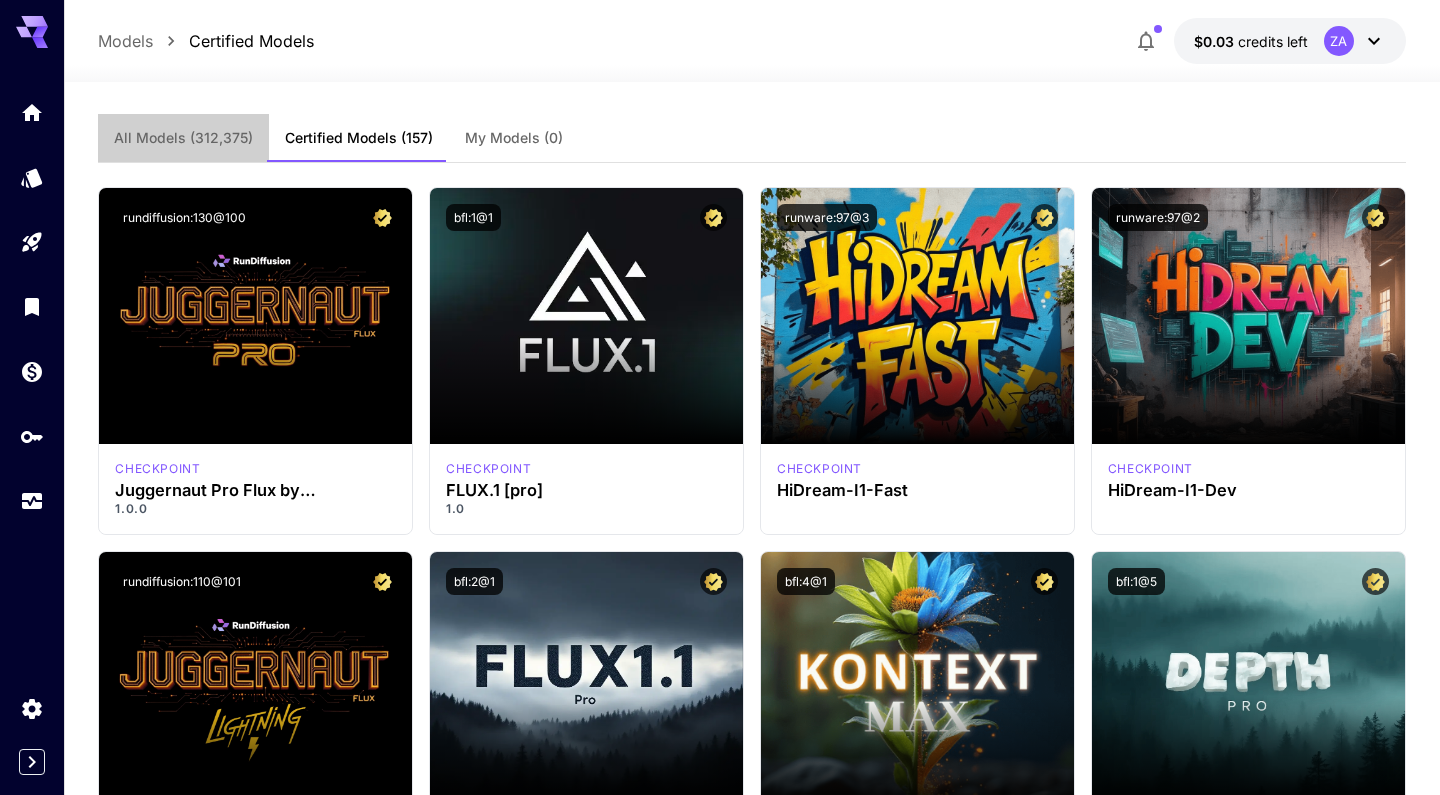 click on "All Models (312,375)" at bounding box center [183, 138] 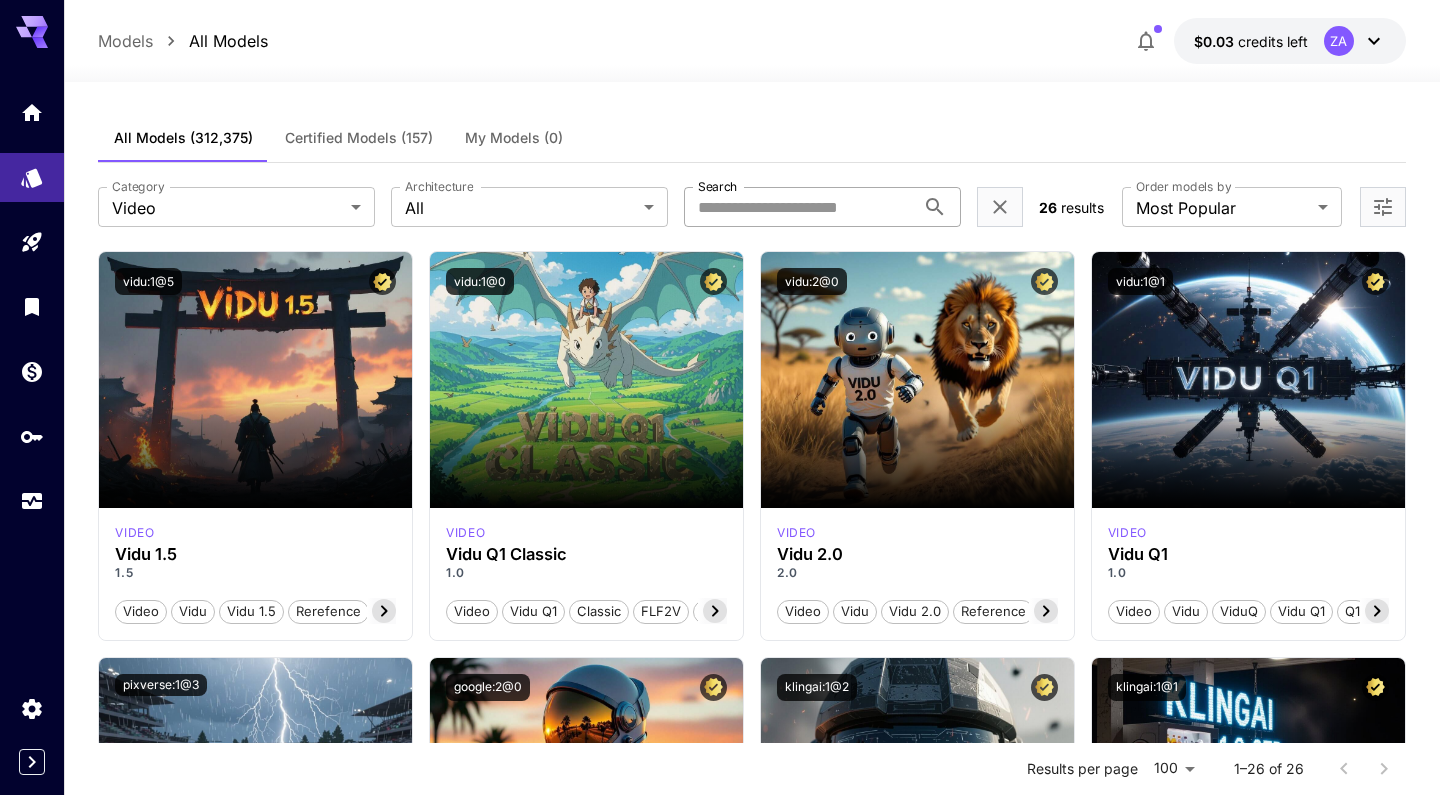 click on "Search" at bounding box center [799, 207] 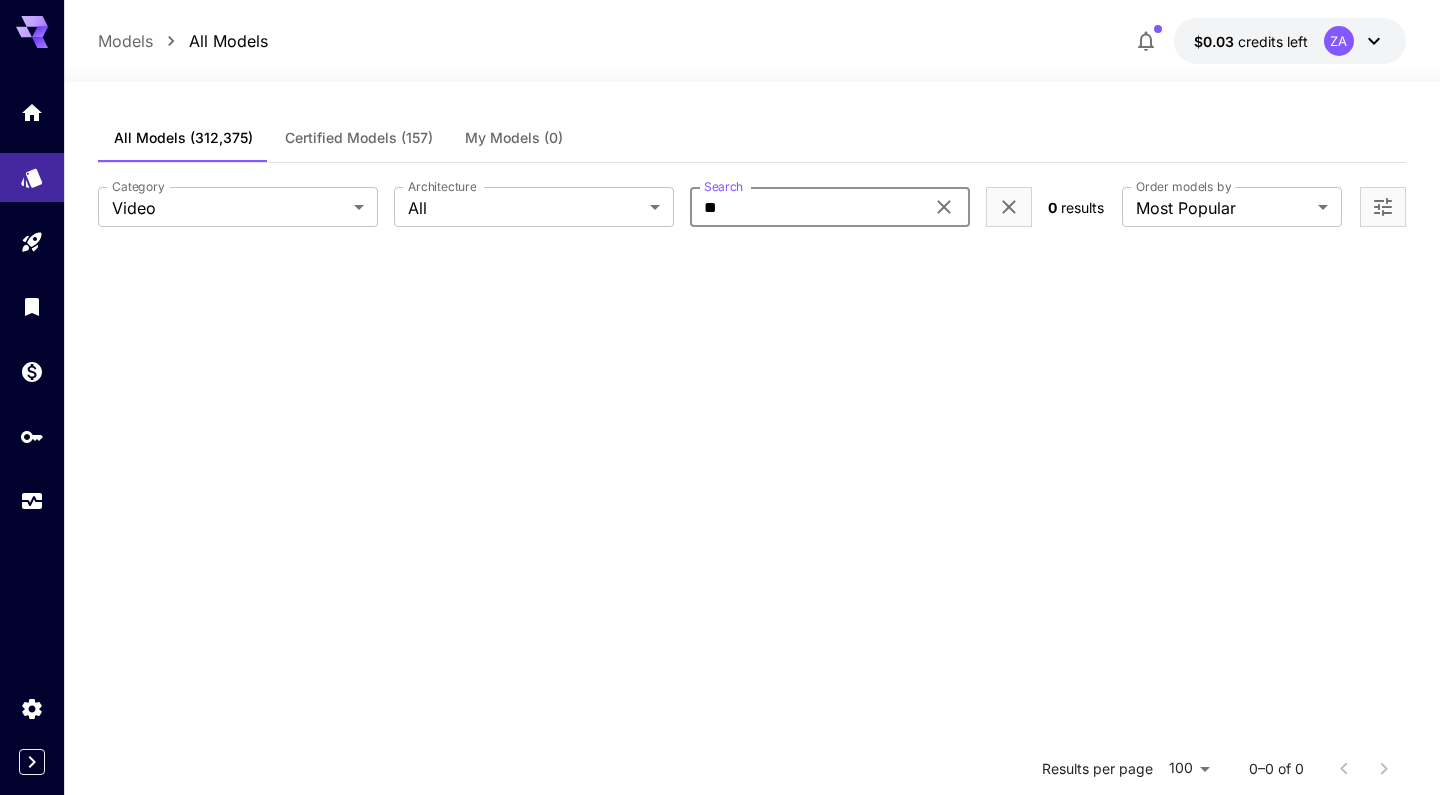 type on "*" 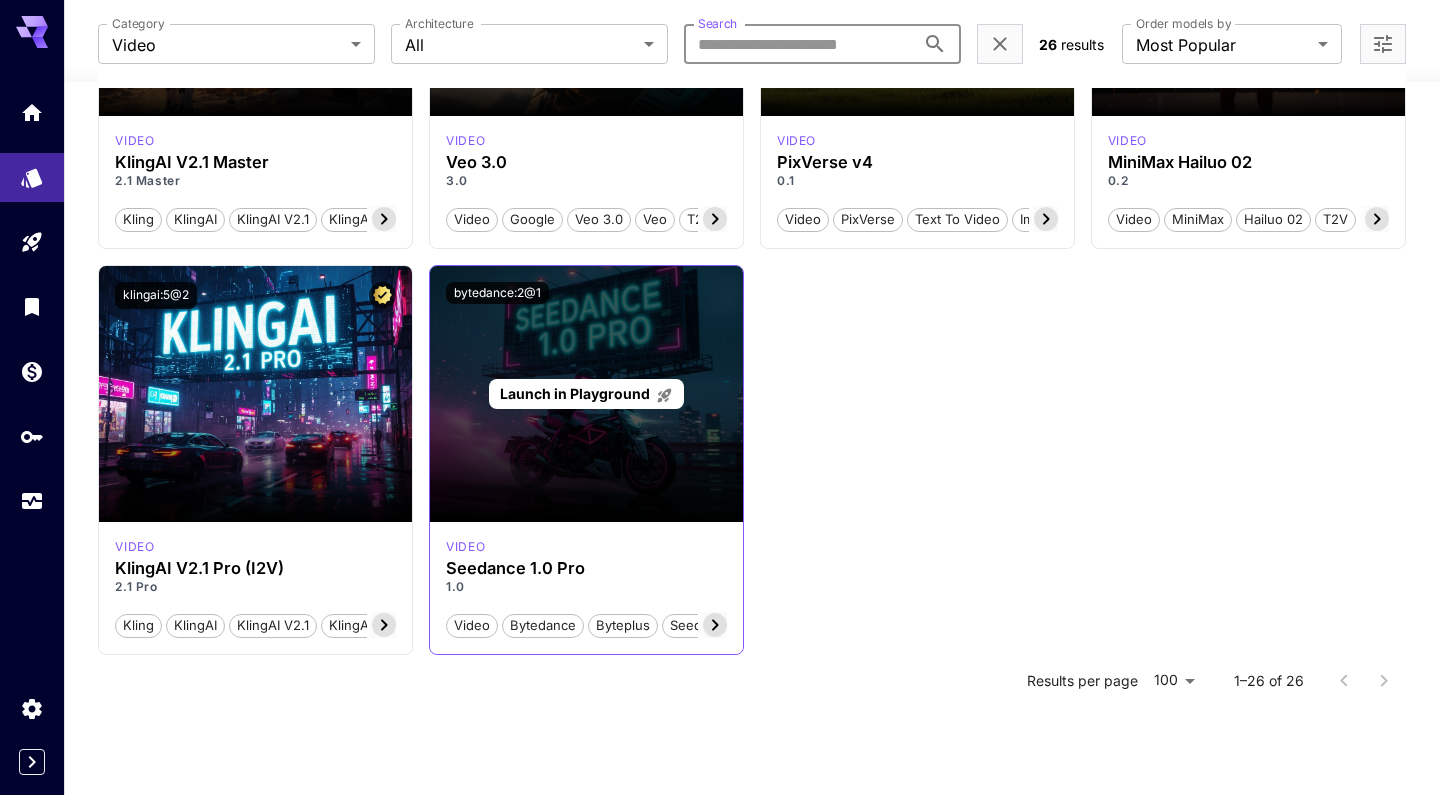 scroll, scrollTop: 2421, scrollLeft: 0, axis: vertical 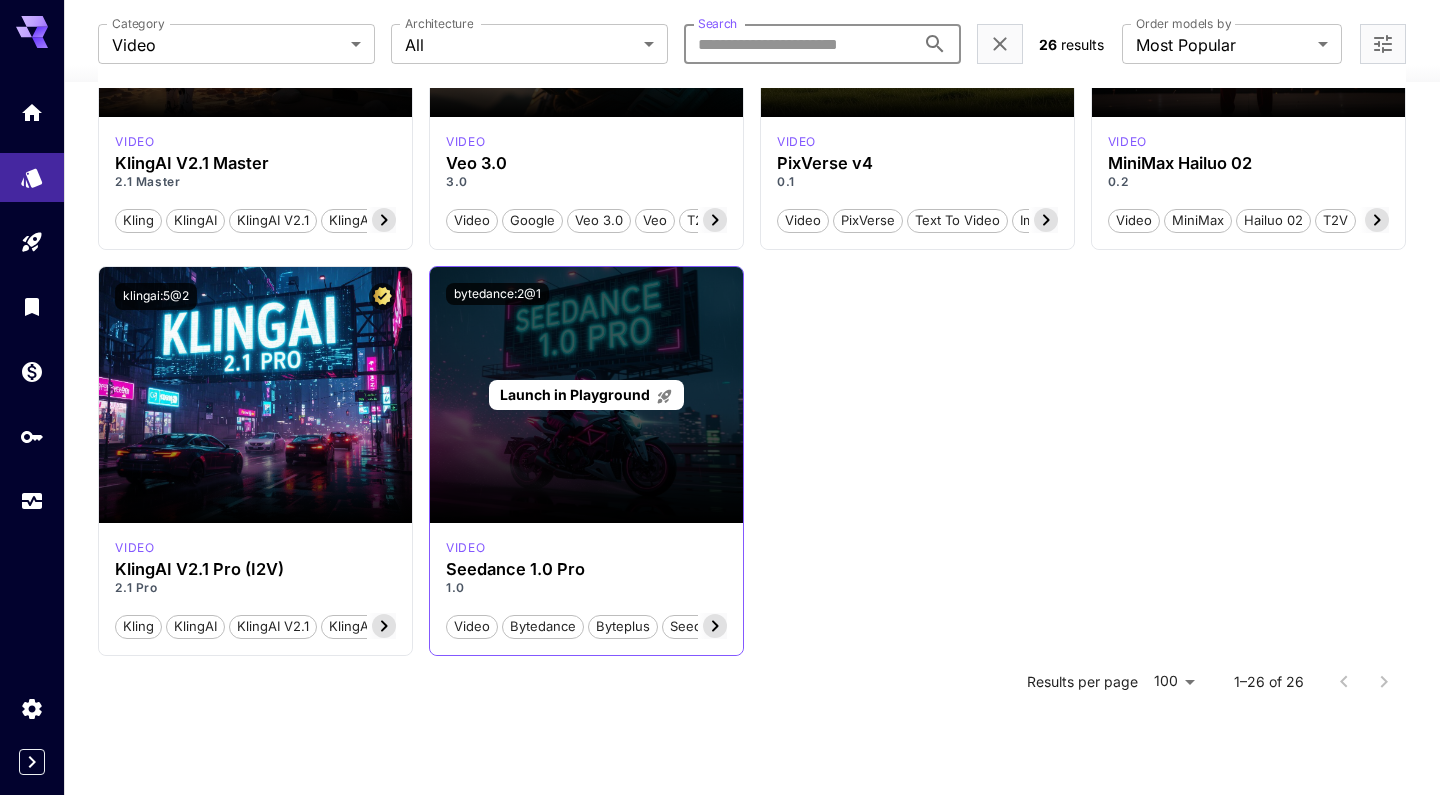type 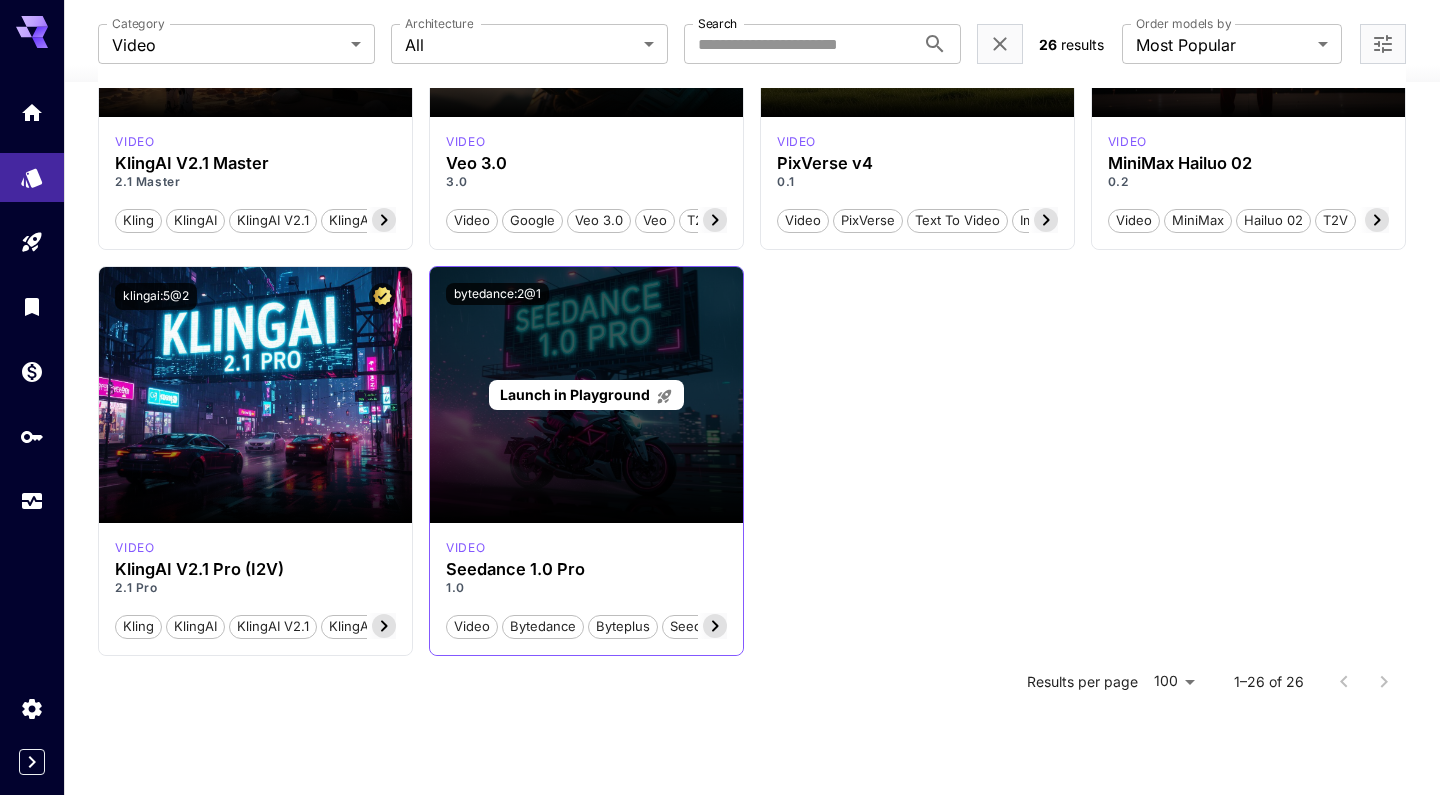 click on "Launch in Playground" at bounding box center (586, 395) 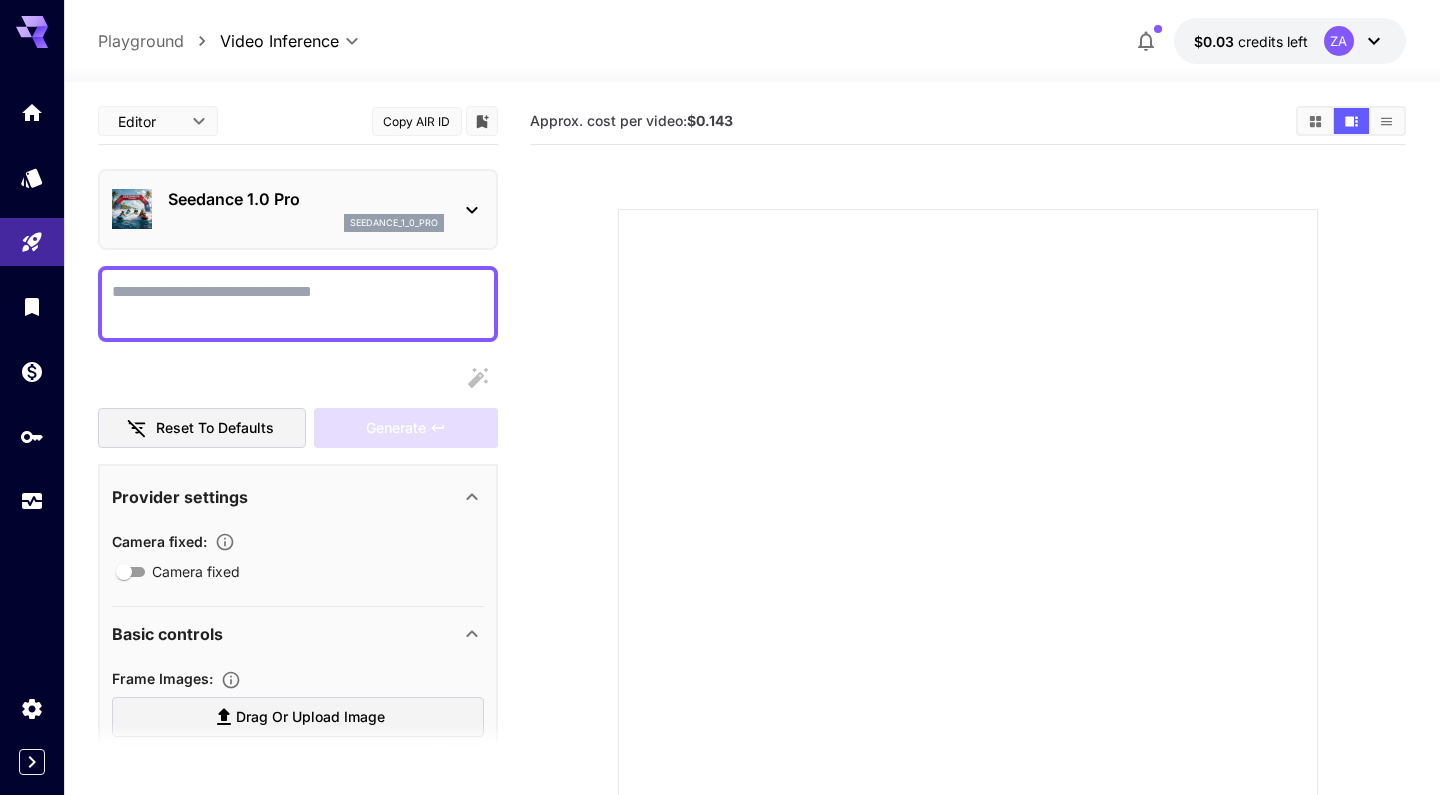 scroll, scrollTop: 0, scrollLeft: 0, axis: both 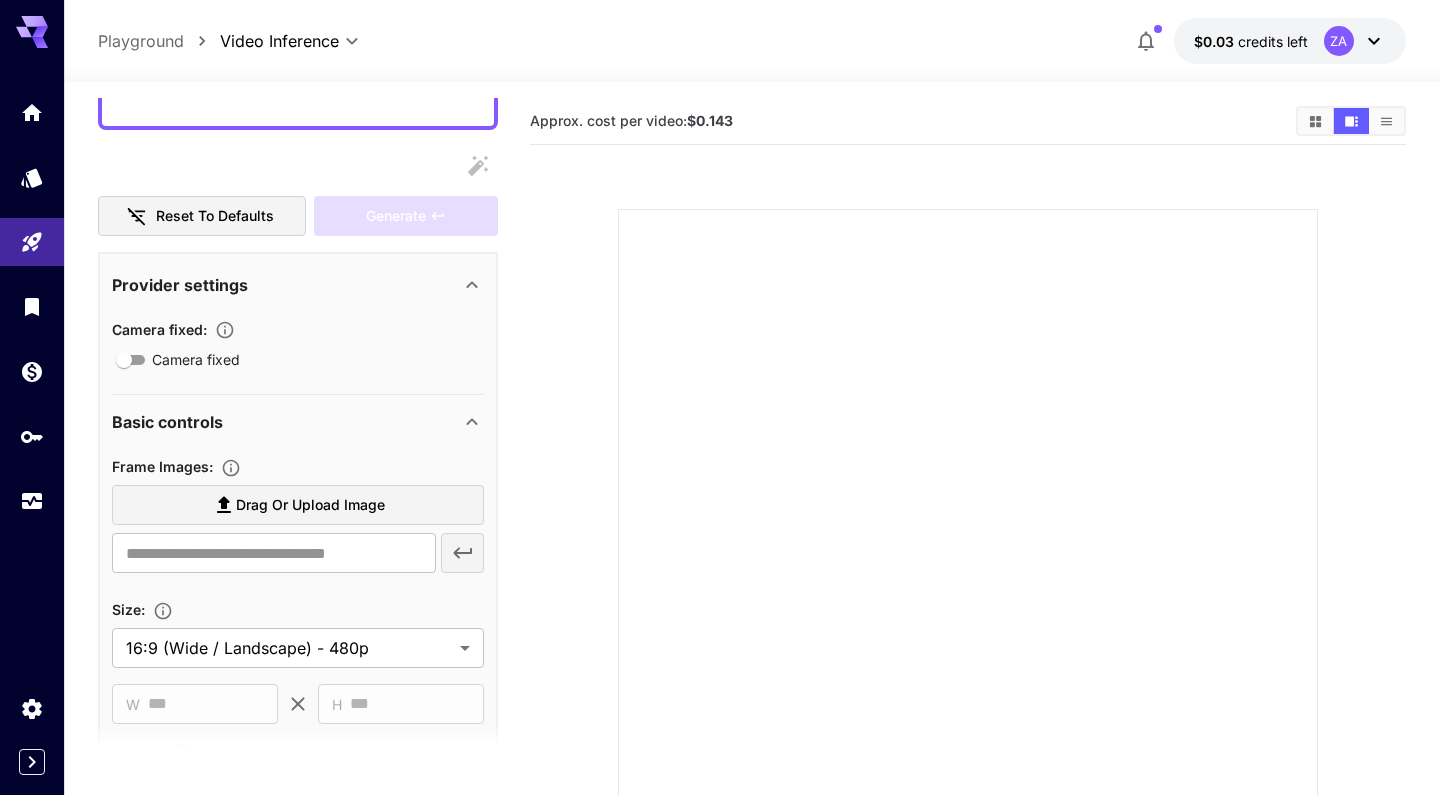 click 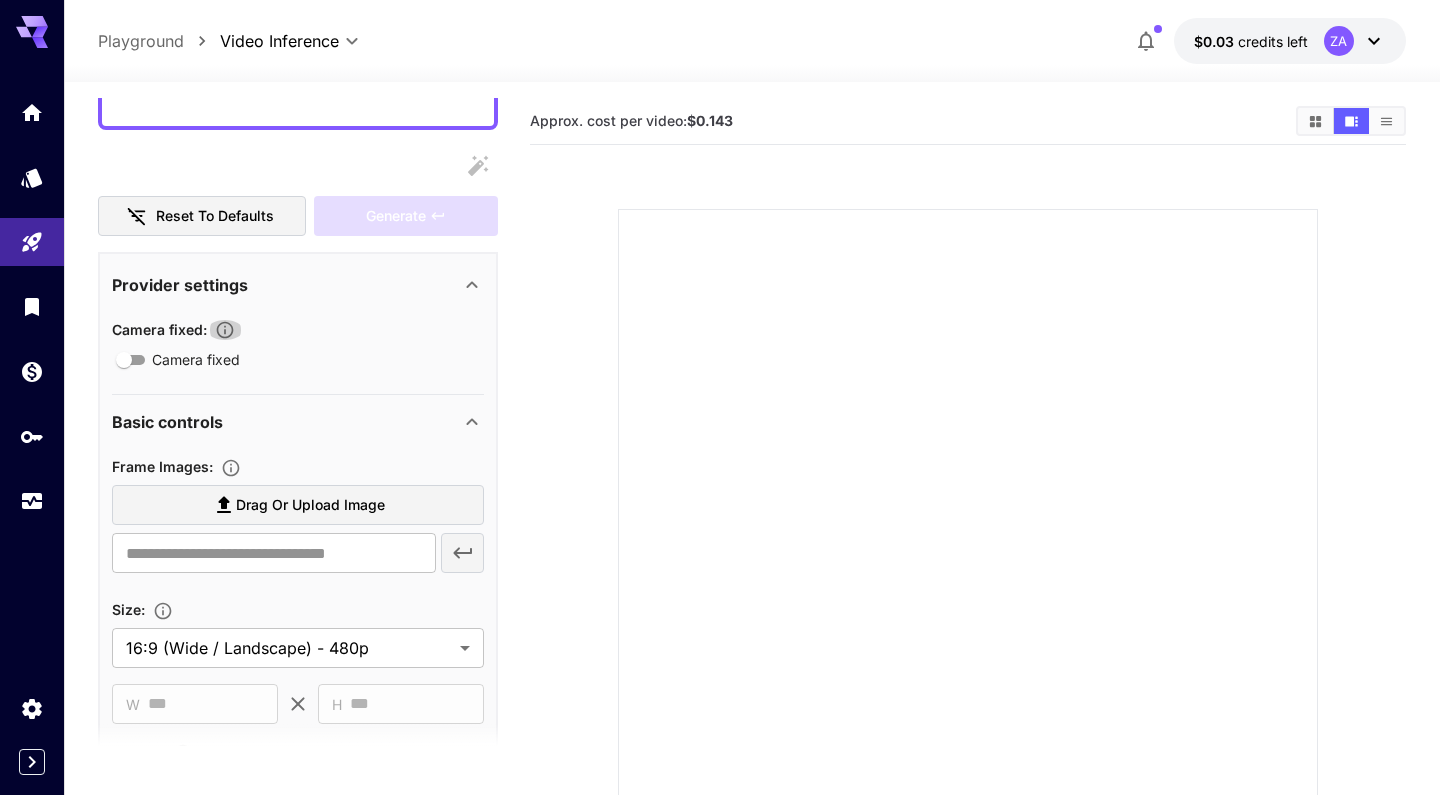 click 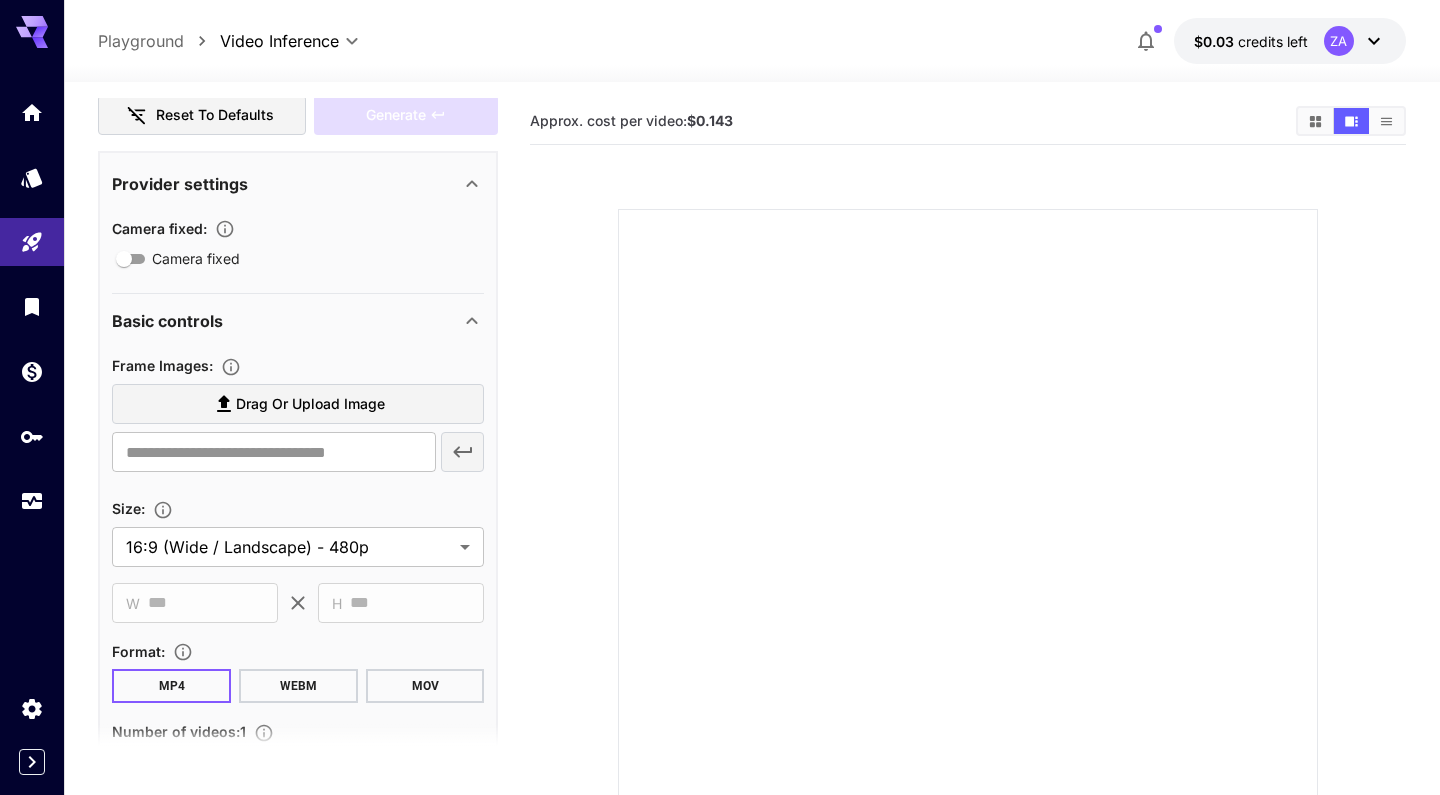 scroll, scrollTop: 315, scrollLeft: 0, axis: vertical 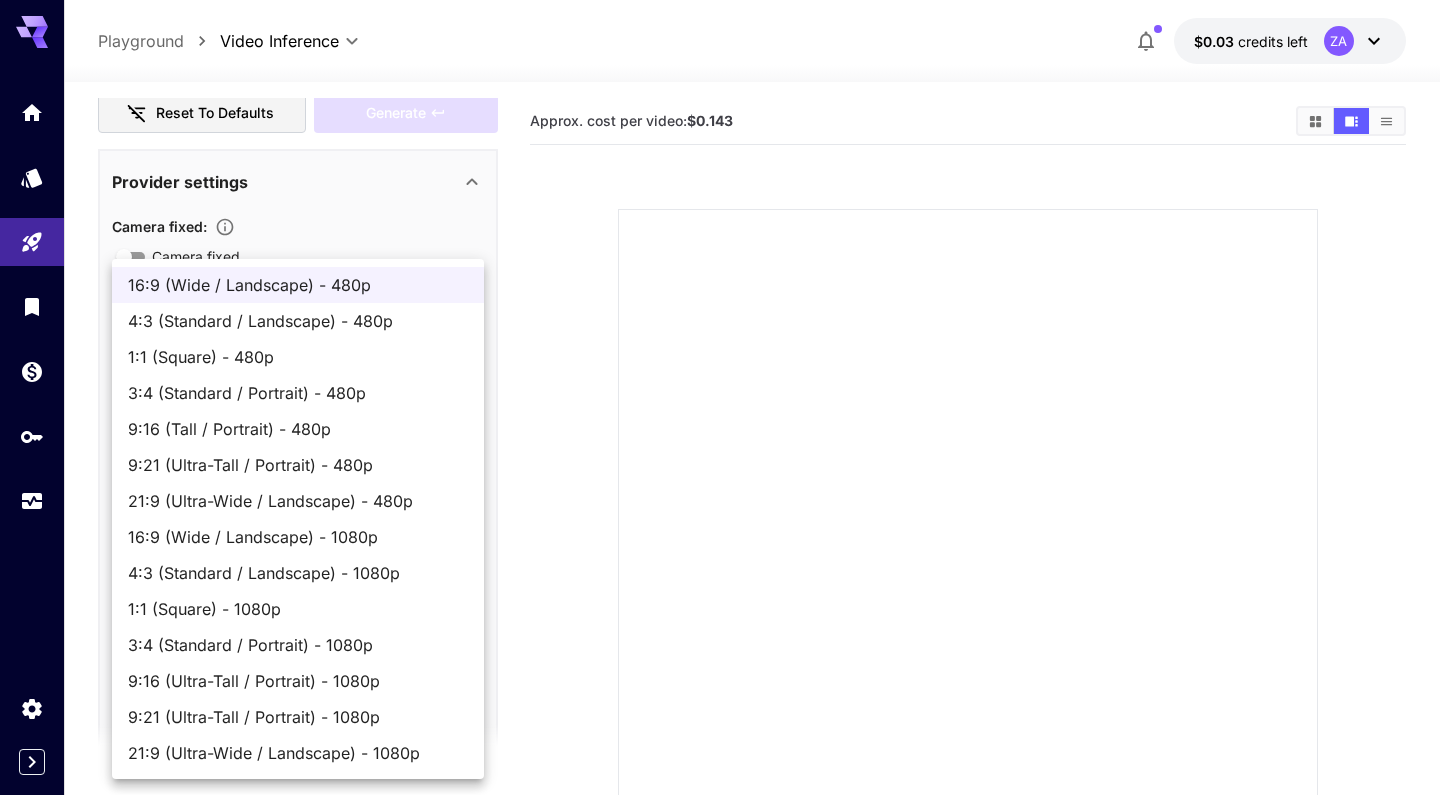 click on "**********" at bounding box center [720, 484] 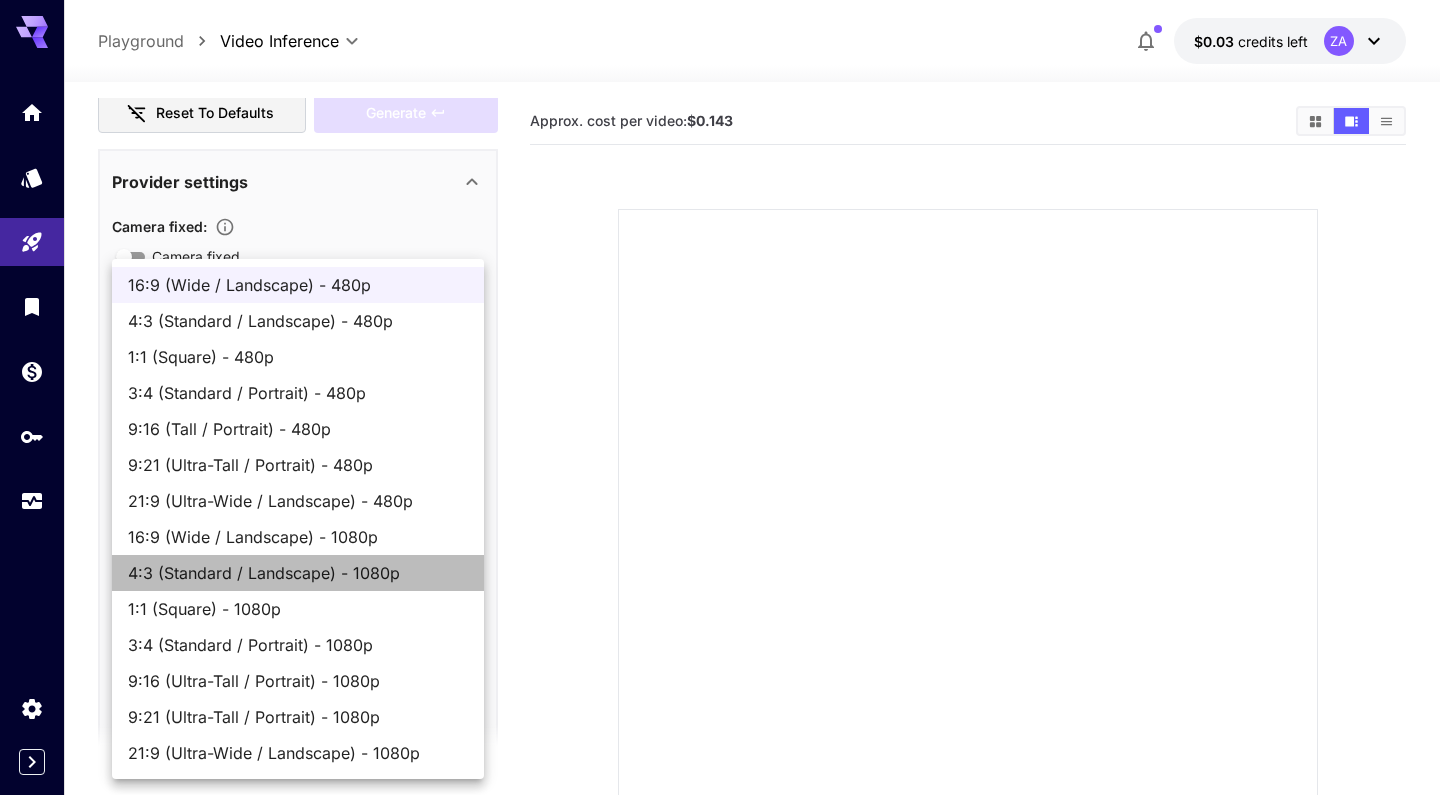 click on "4:3 (Standard / Landscape) - 1080p" at bounding box center [298, 573] 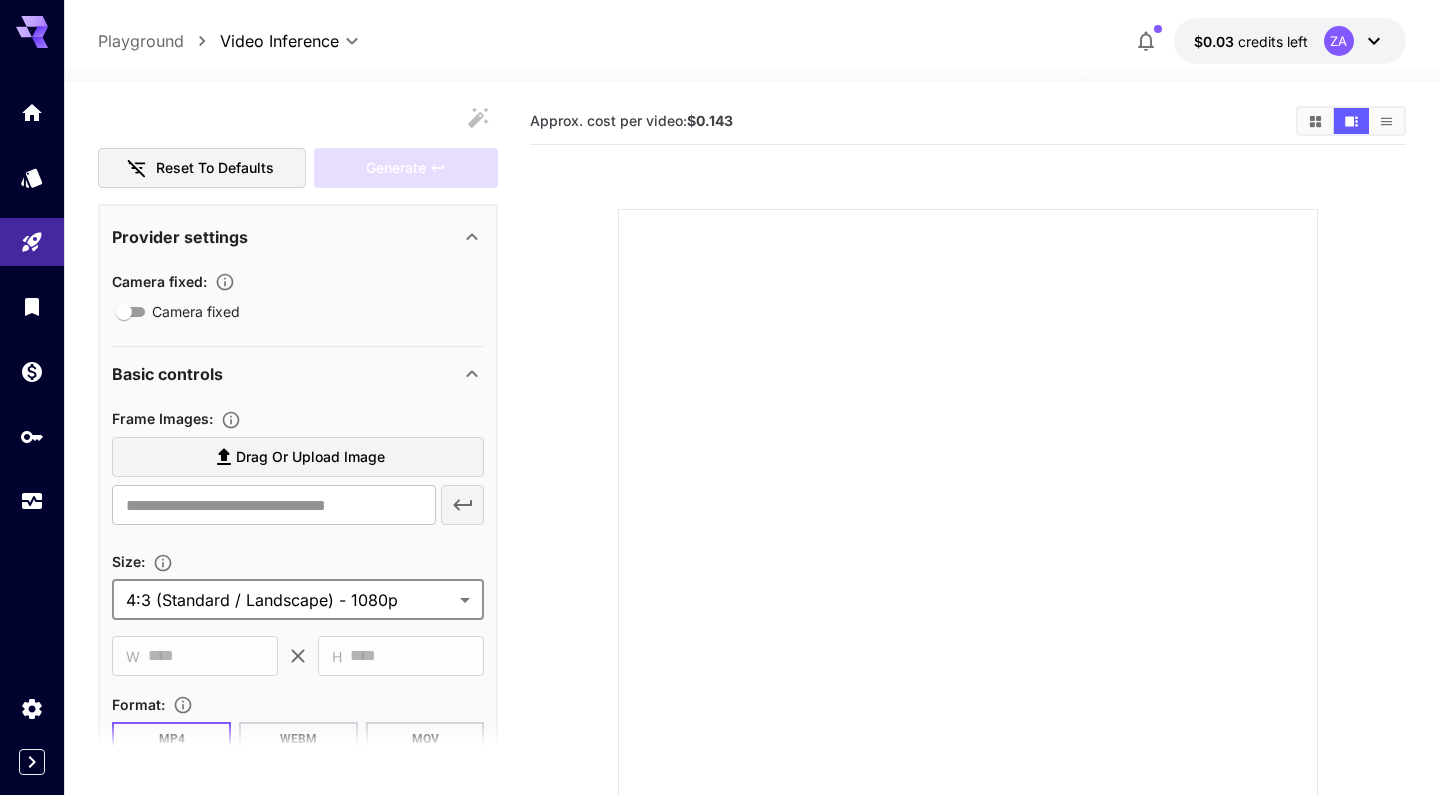 scroll, scrollTop: 182, scrollLeft: 0, axis: vertical 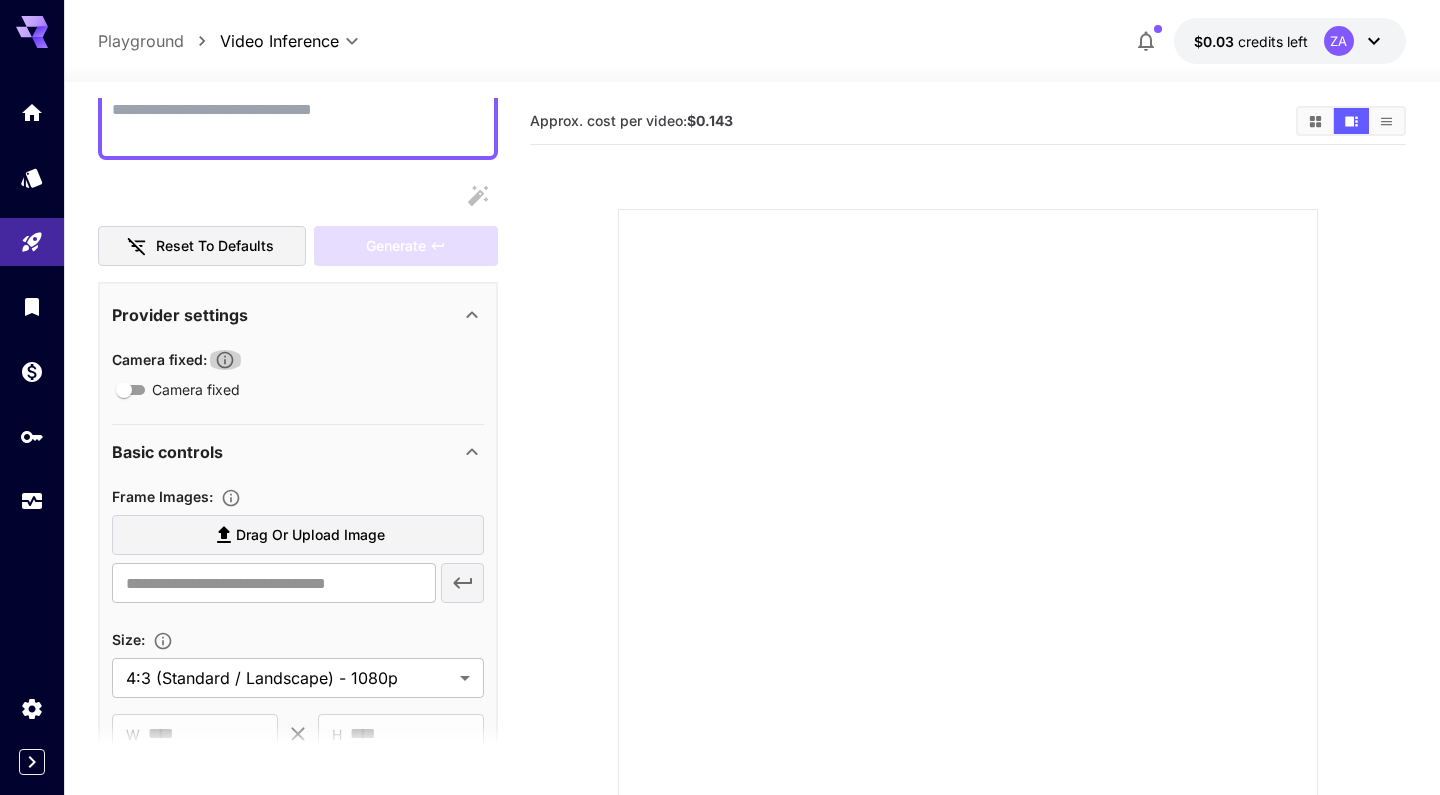 click 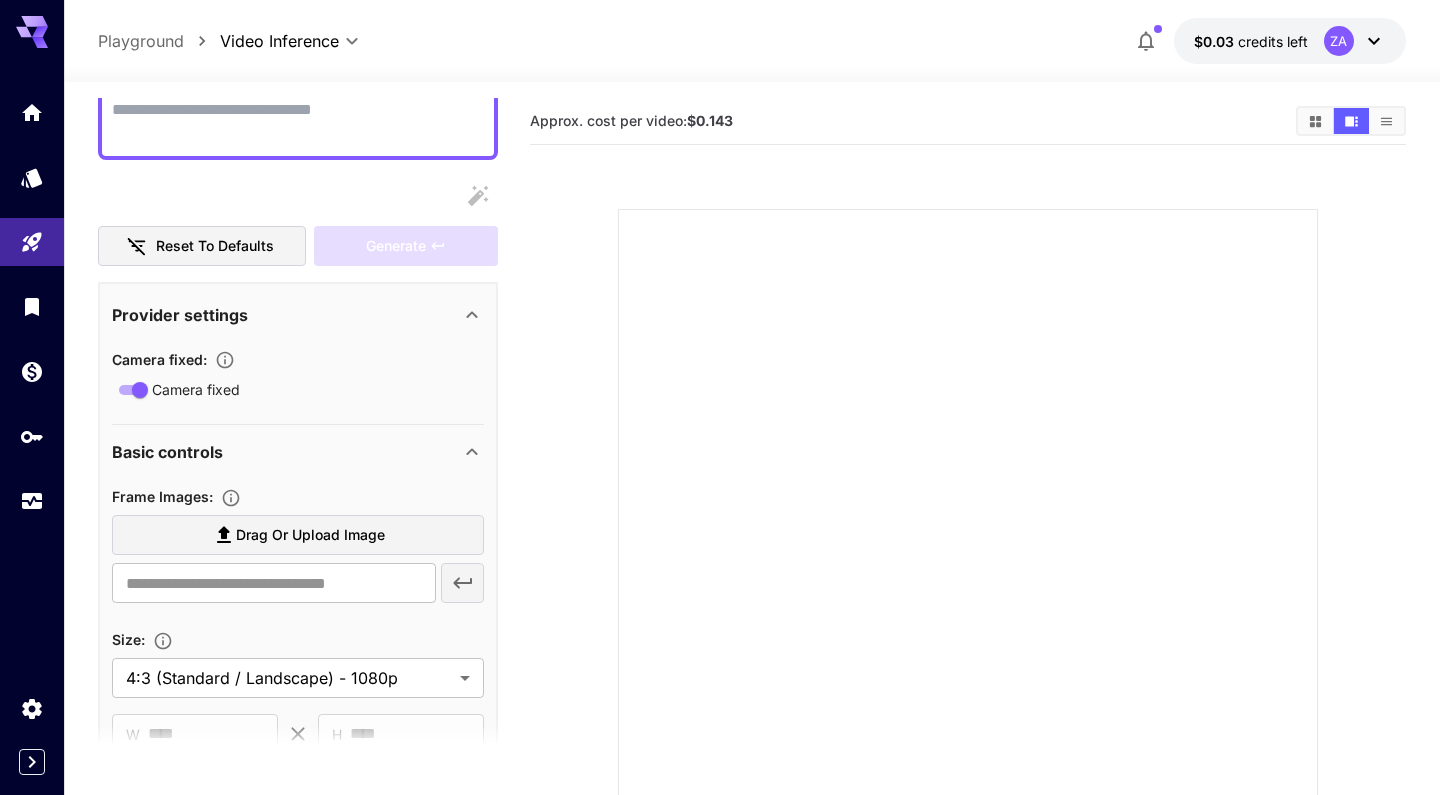 click 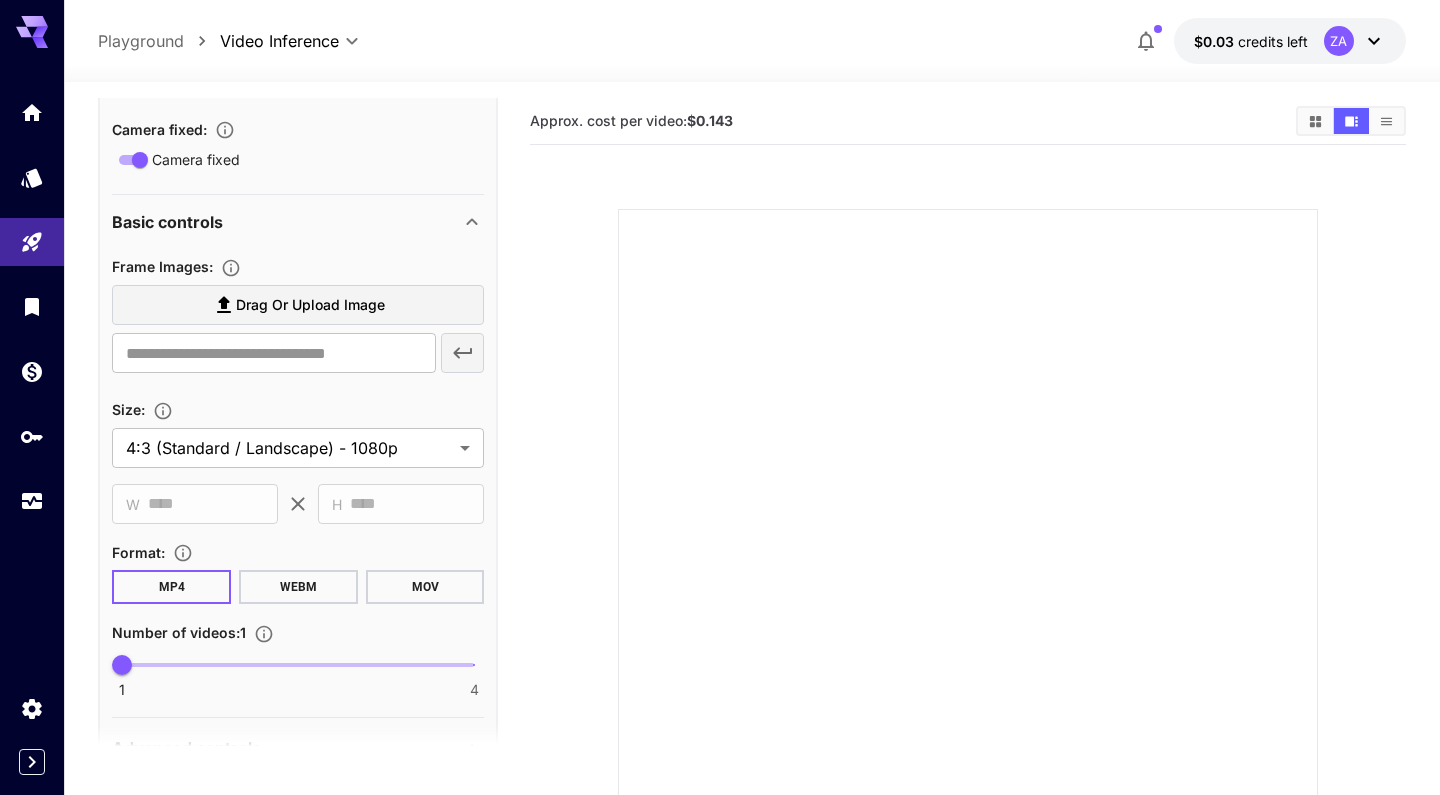 scroll, scrollTop: 413, scrollLeft: 0, axis: vertical 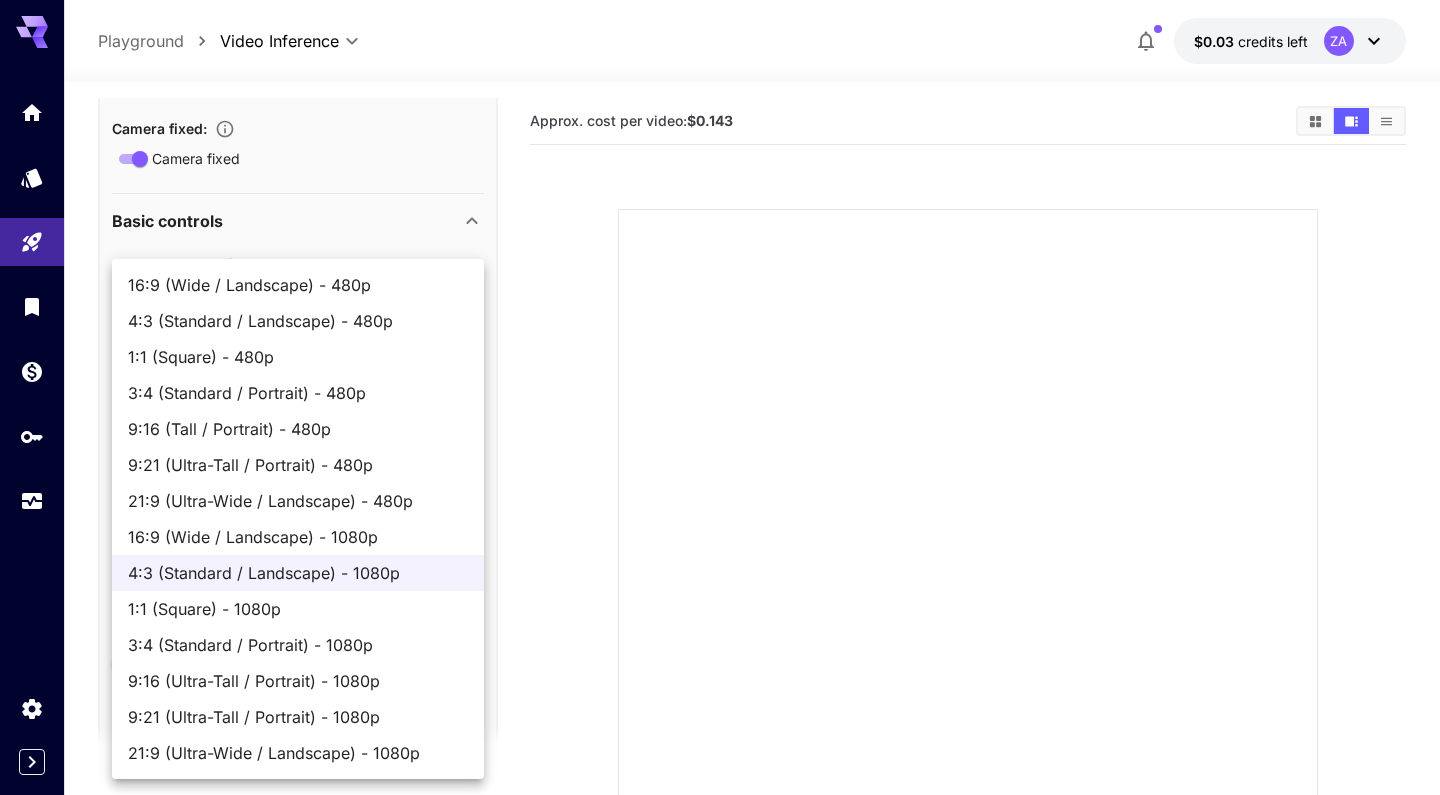 click on "**********" at bounding box center (720, 484) 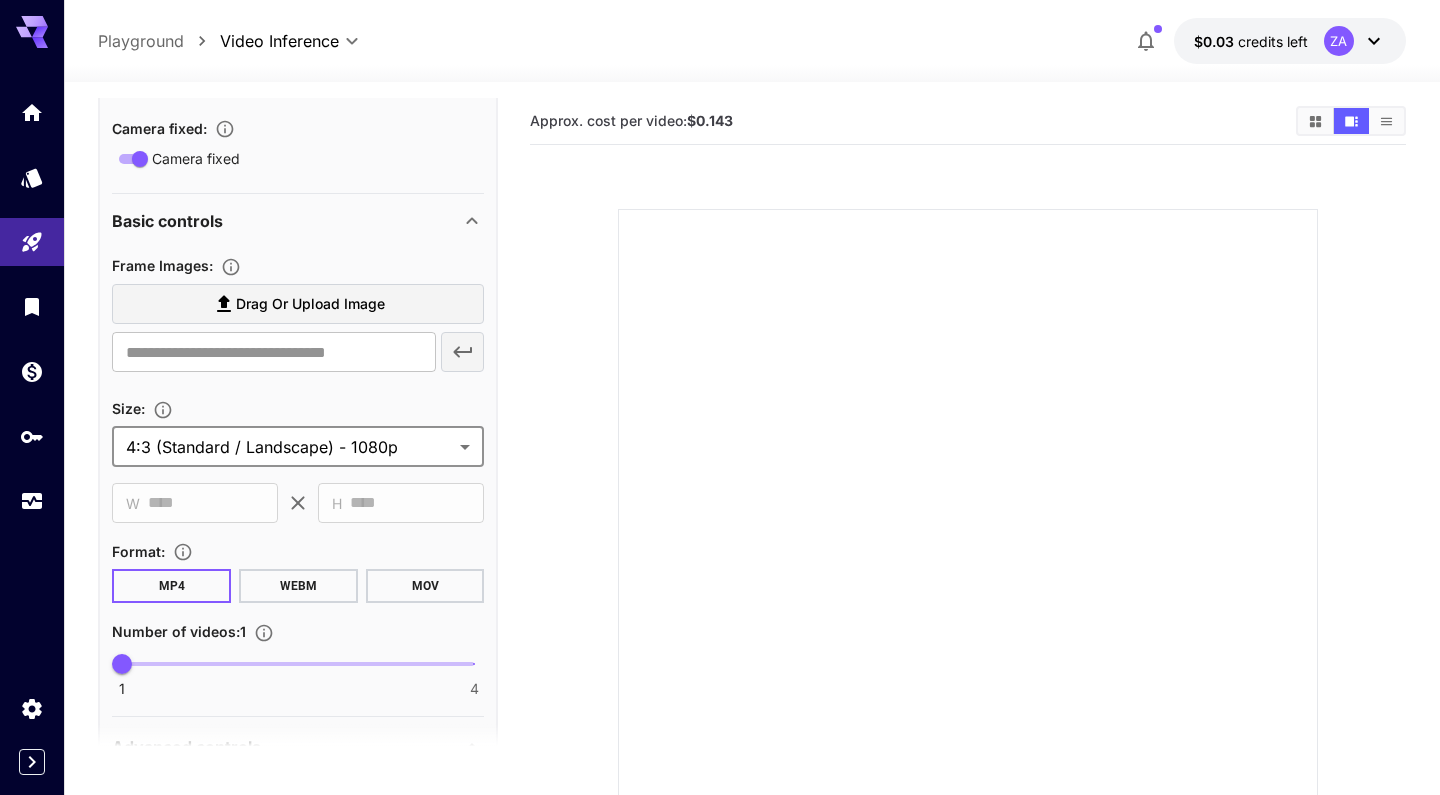 scroll, scrollTop: 0, scrollLeft: 0, axis: both 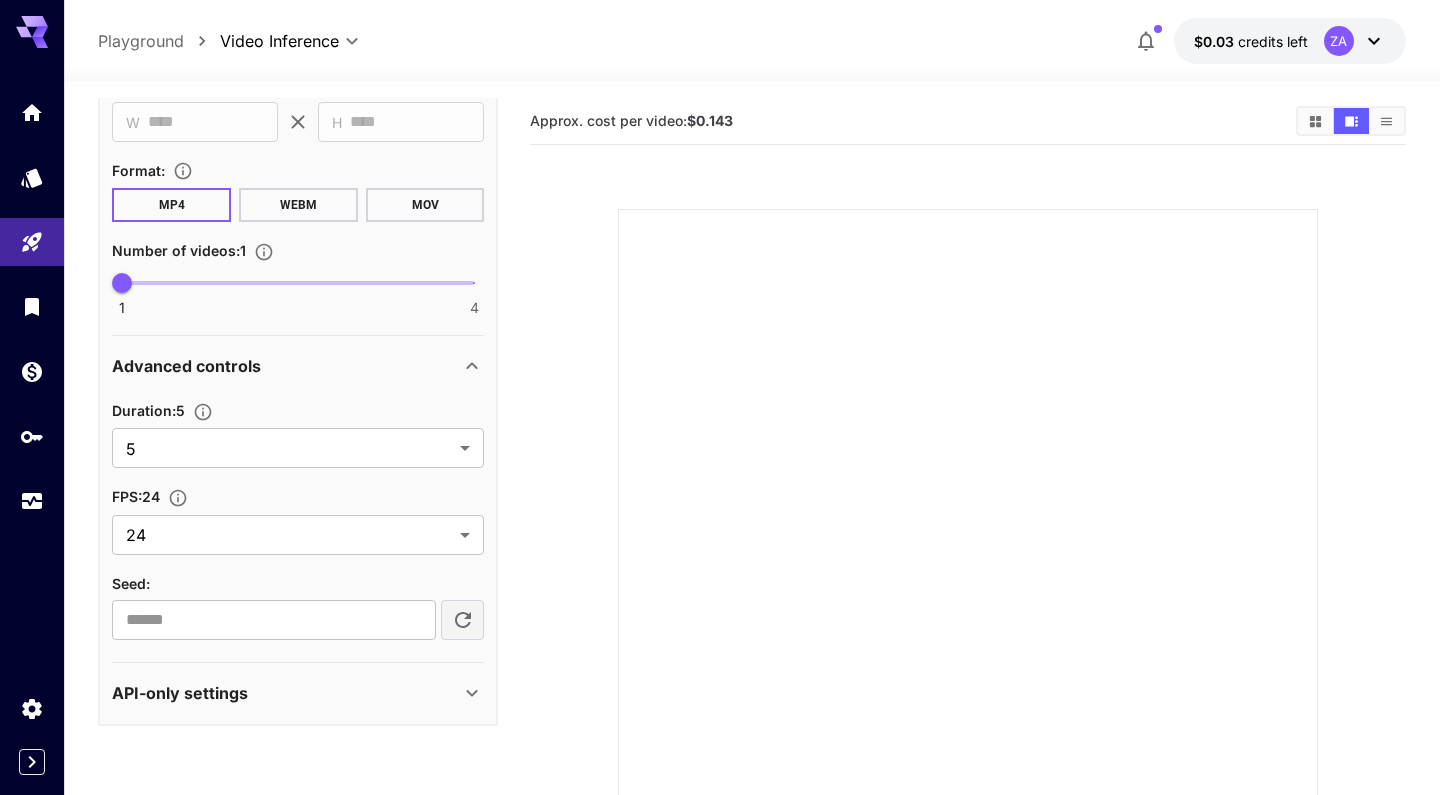 click 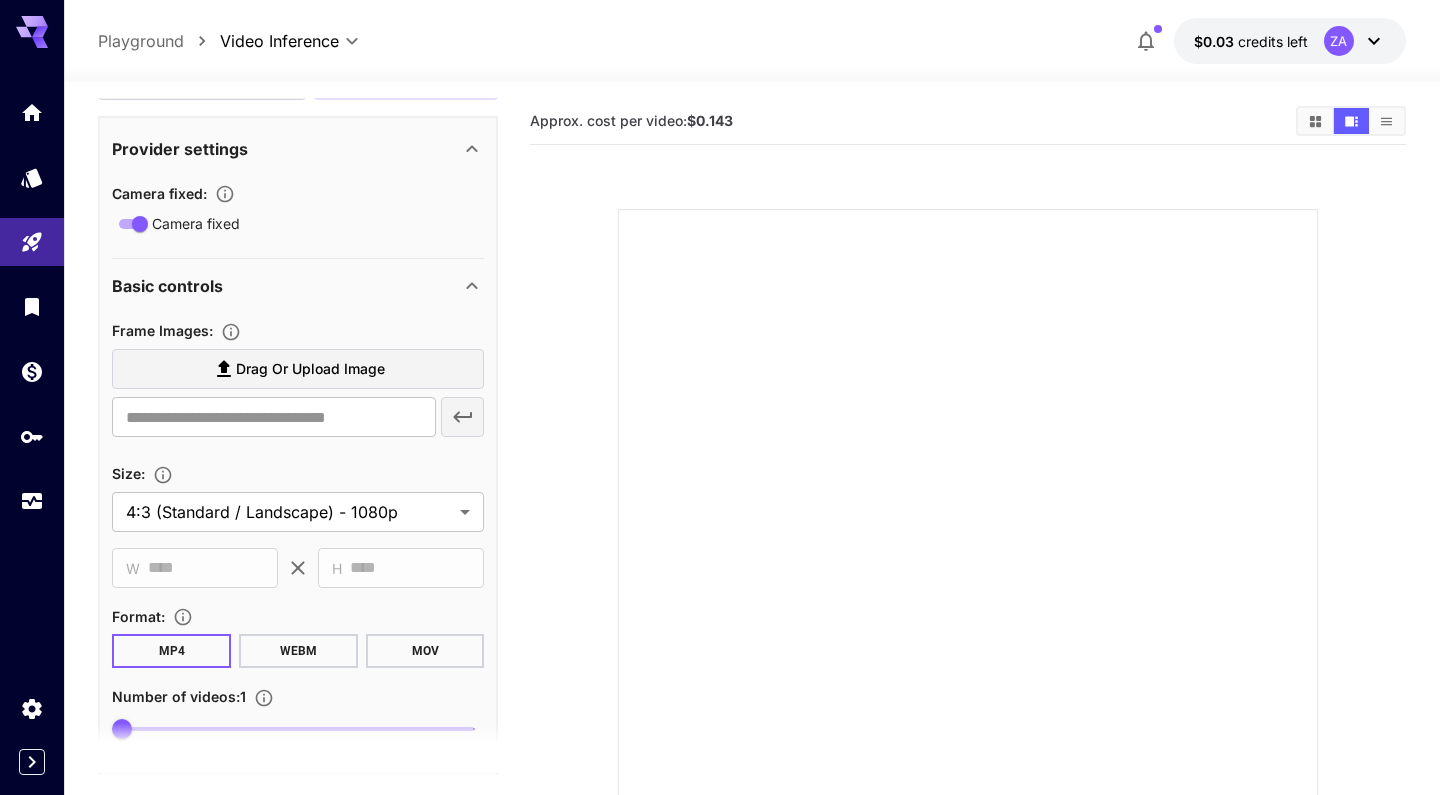 scroll, scrollTop: 244, scrollLeft: 0, axis: vertical 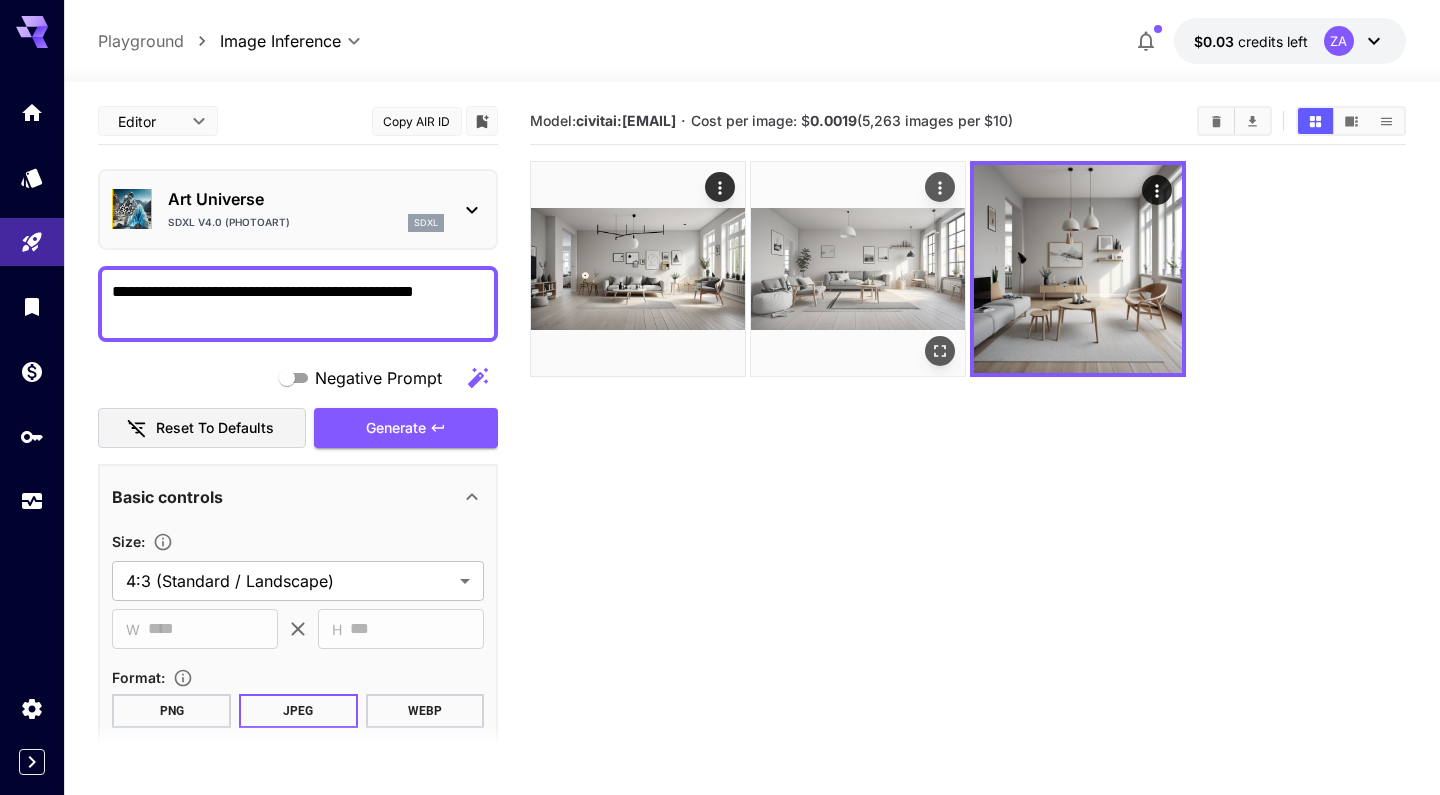 click at bounding box center [858, 269] 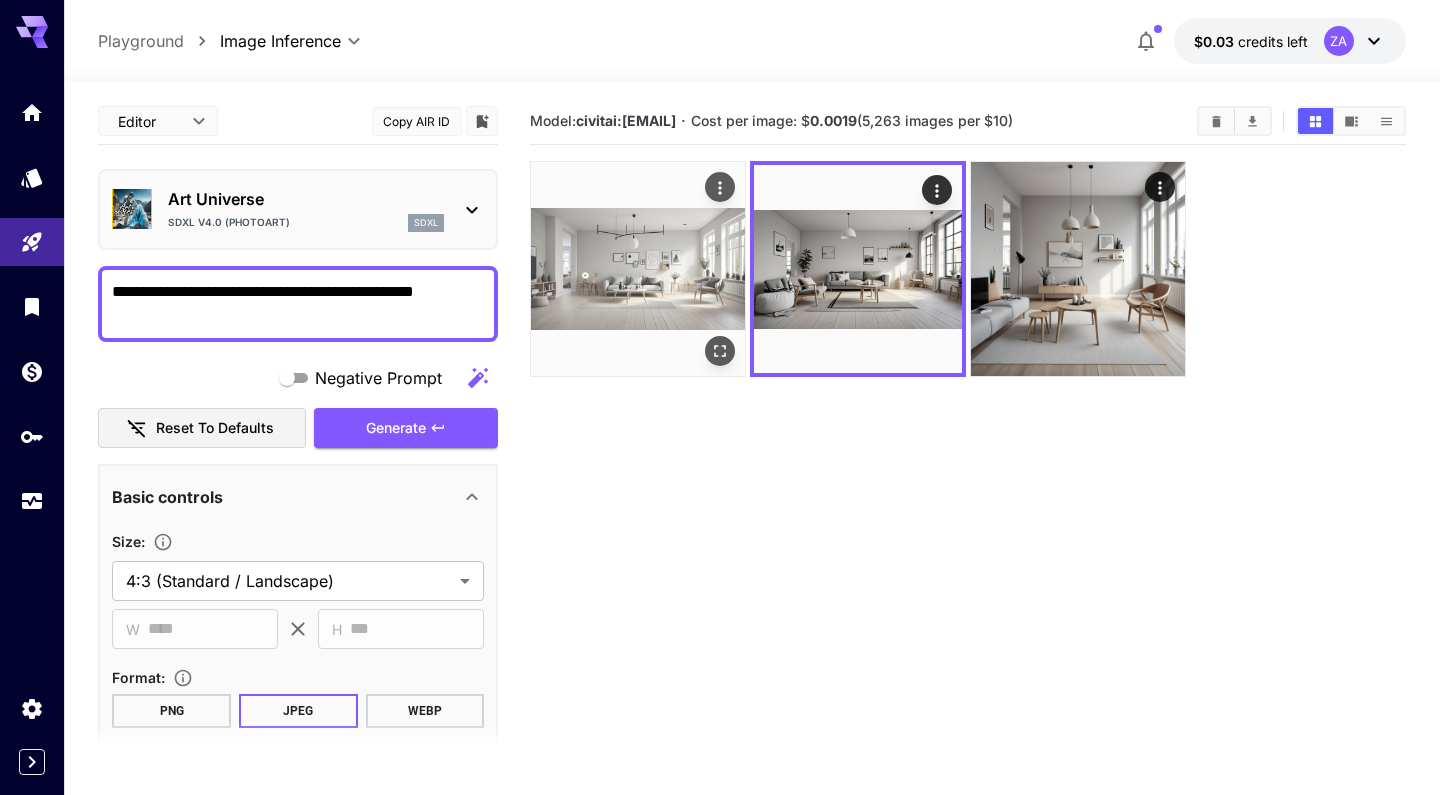 click at bounding box center [638, 269] 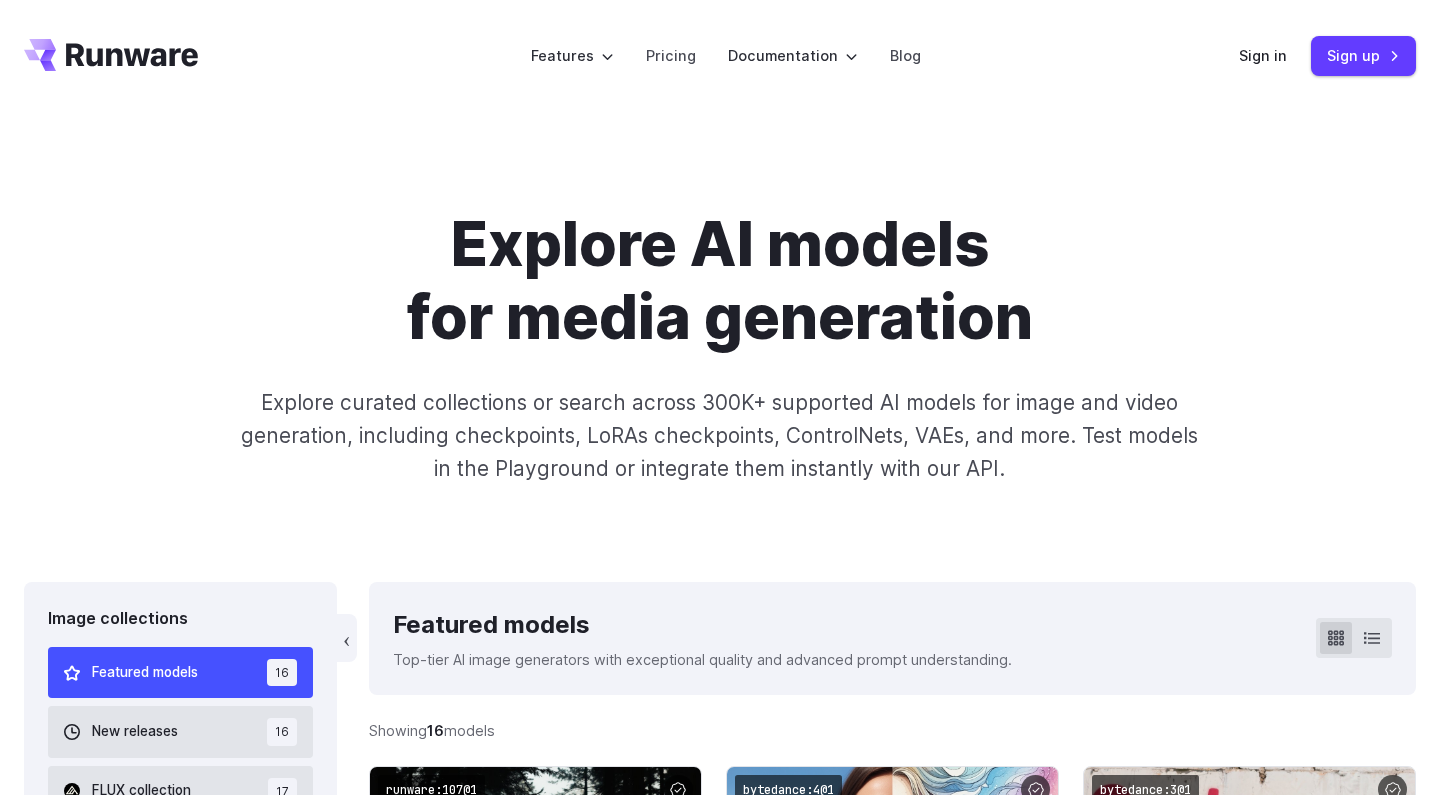 scroll, scrollTop: 0, scrollLeft: 0, axis: both 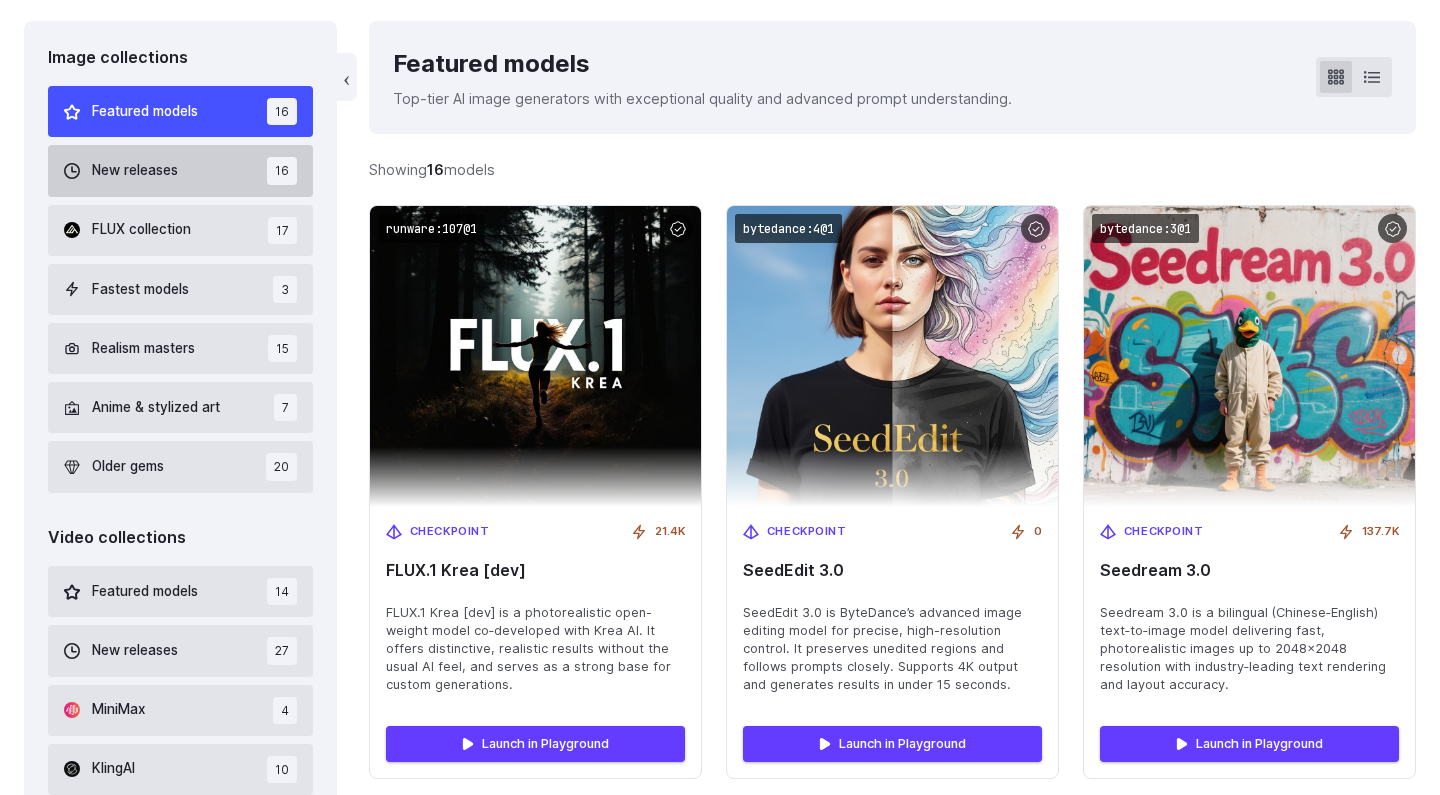 click on "New releases     16" at bounding box center (180, 170) 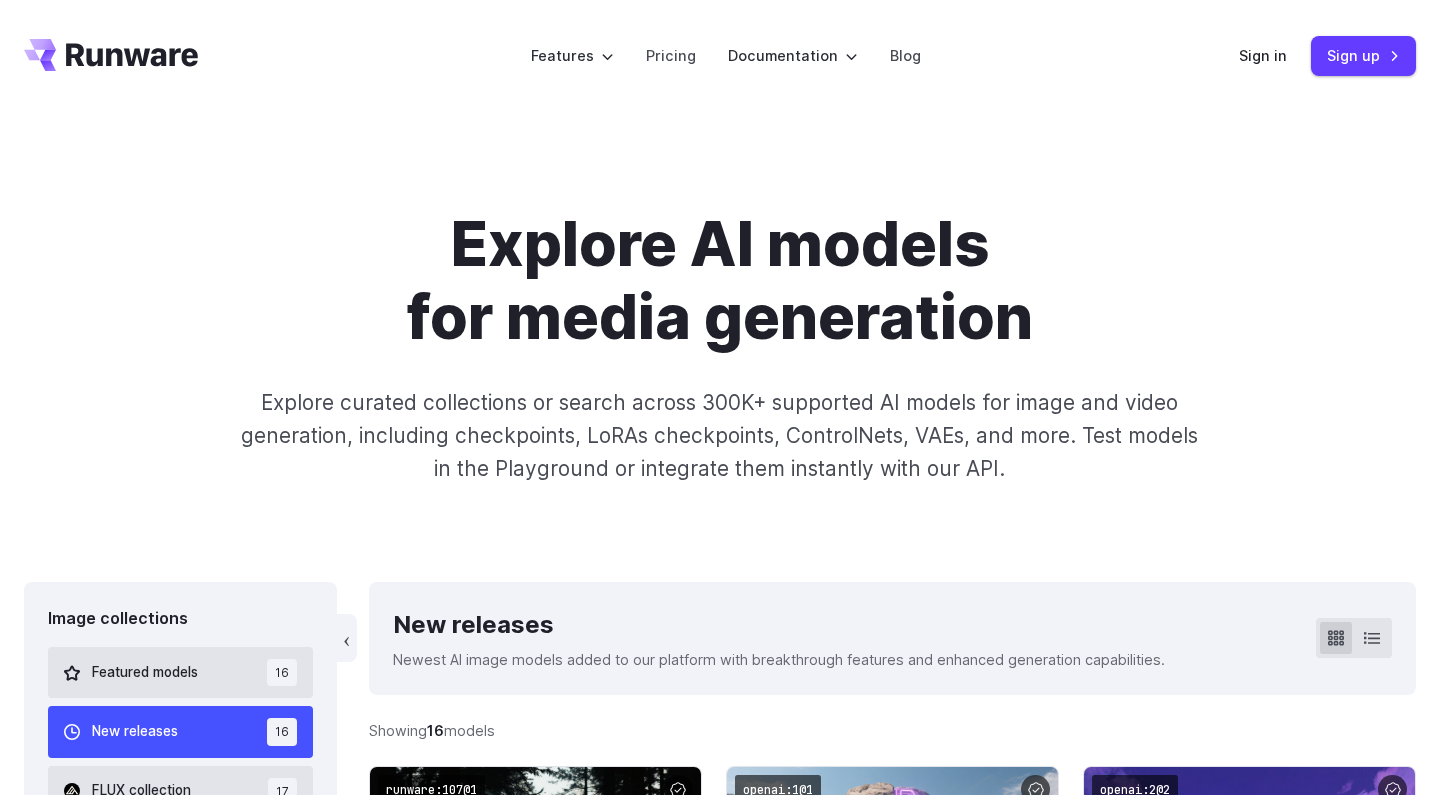 scroll, scrollTop: 0, scrollLeft: 0, axis: both 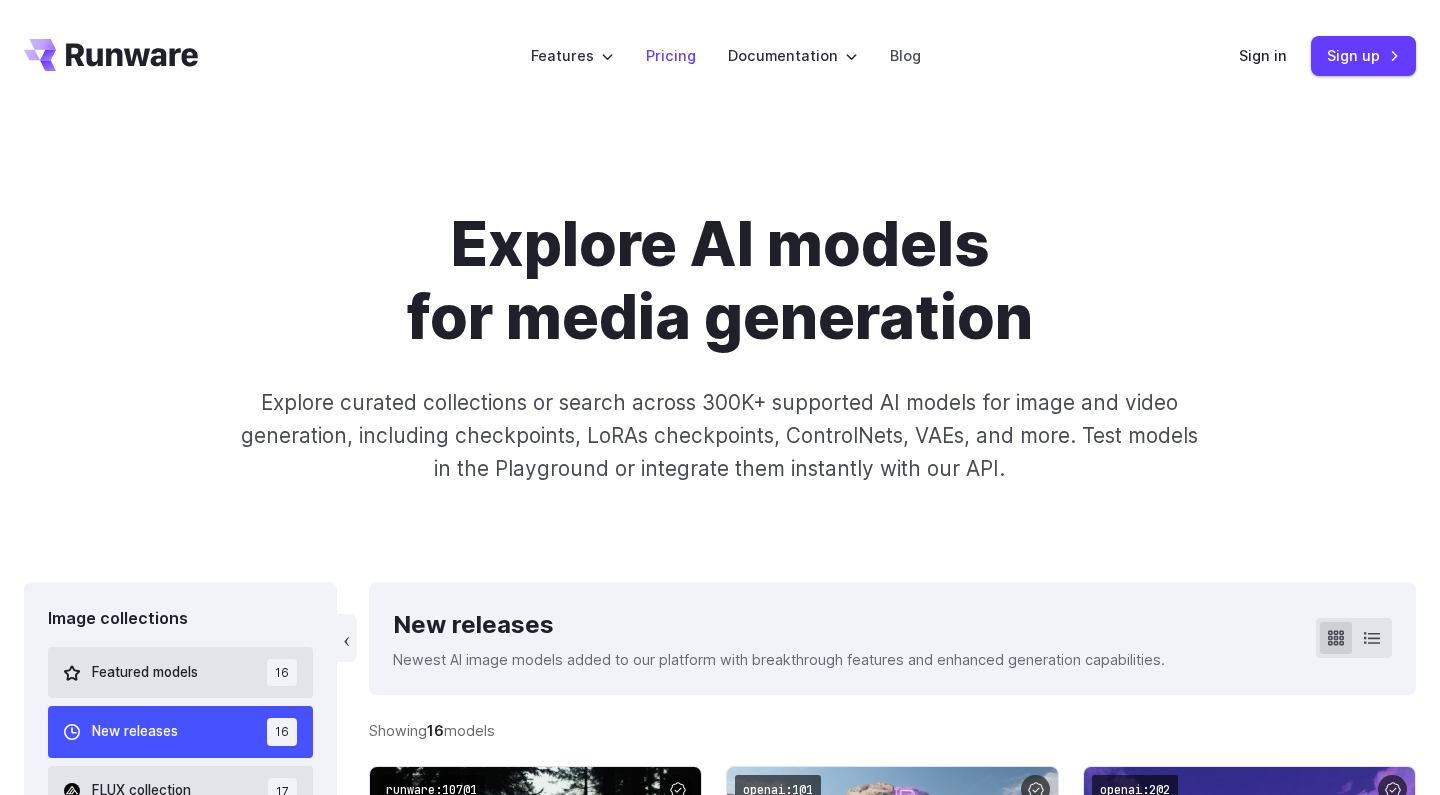 click on "Pricing" at bounding box center (671, 55) 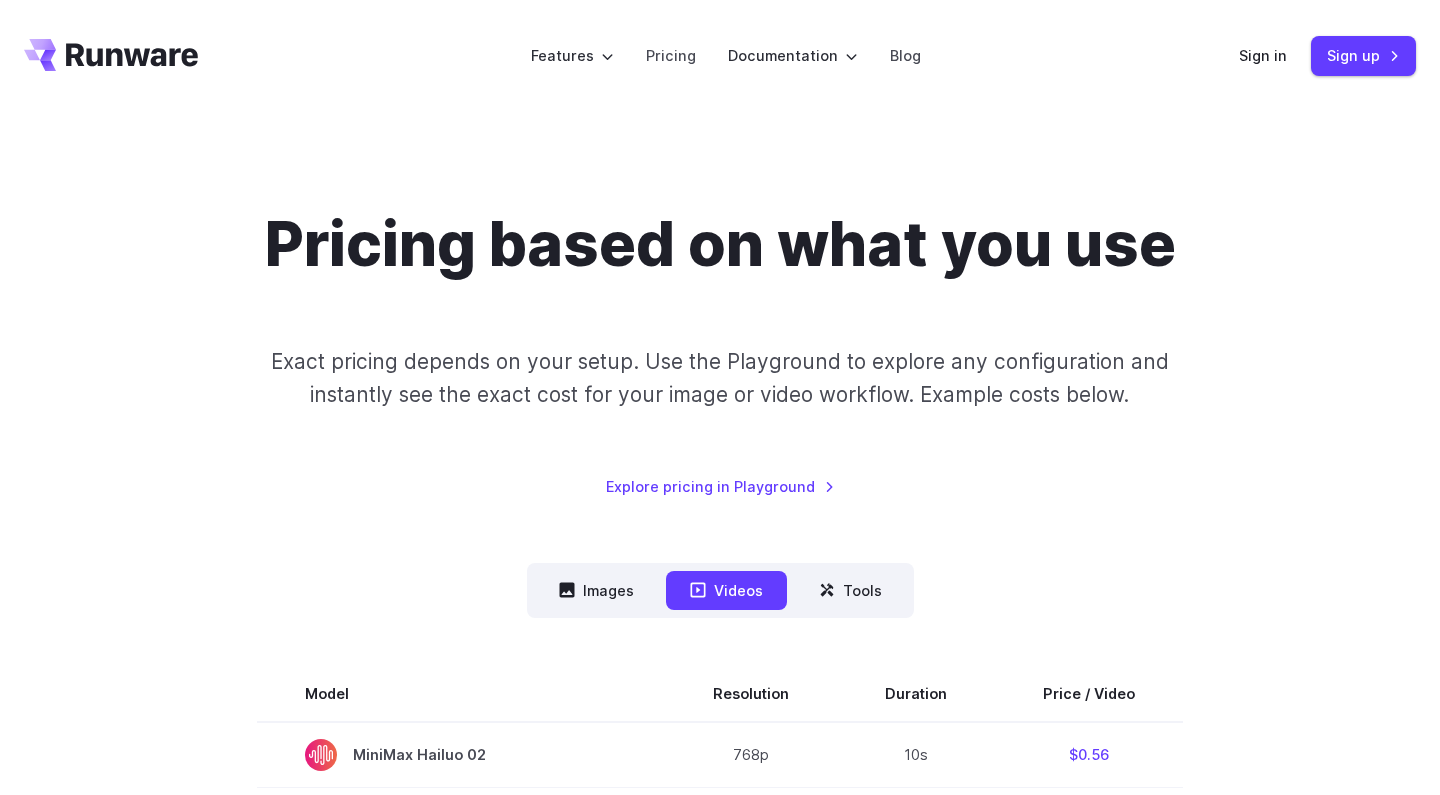 scroll, scrollTop: 0, scrollLeft: 0, axis: both 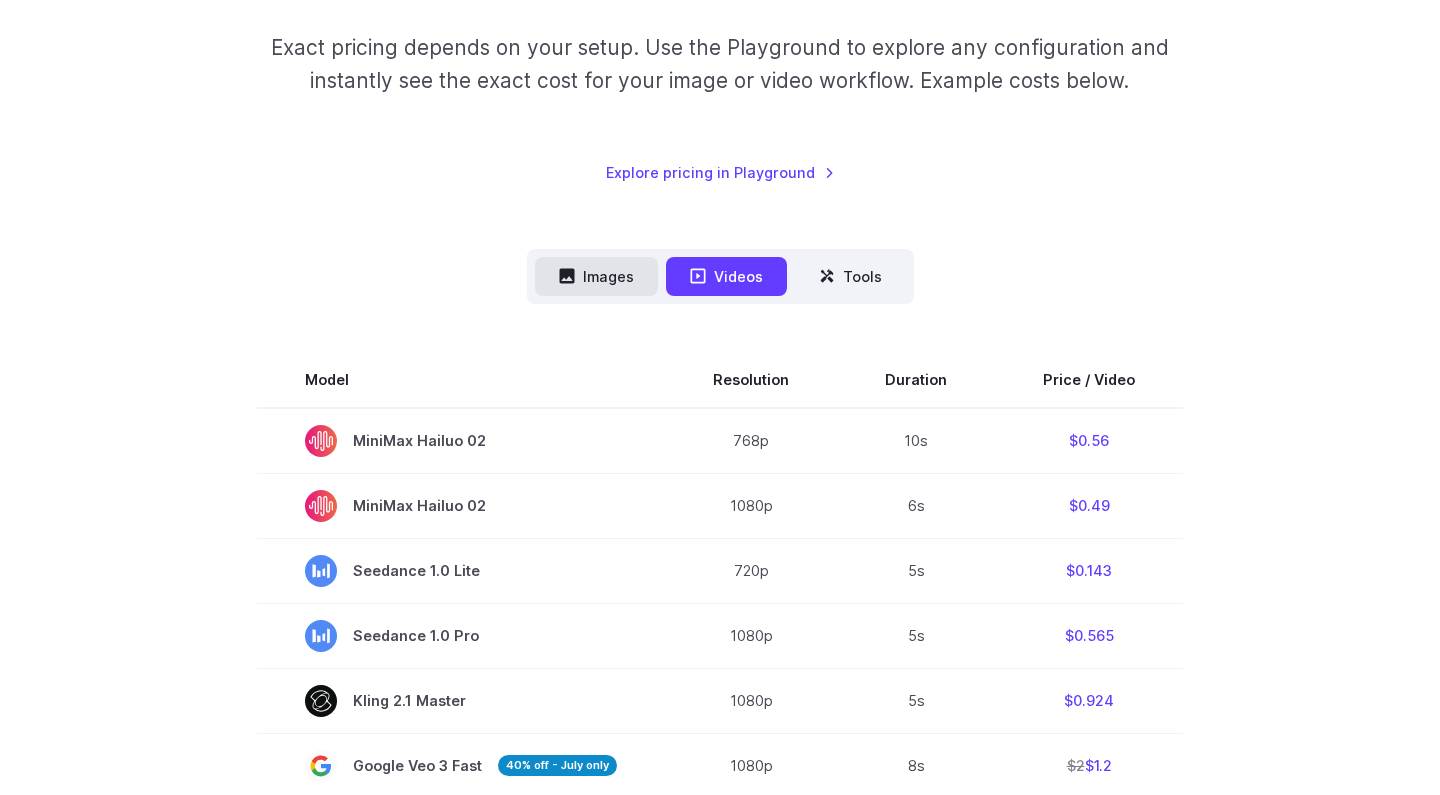 click on "Images" at bounding box center [596, 276] 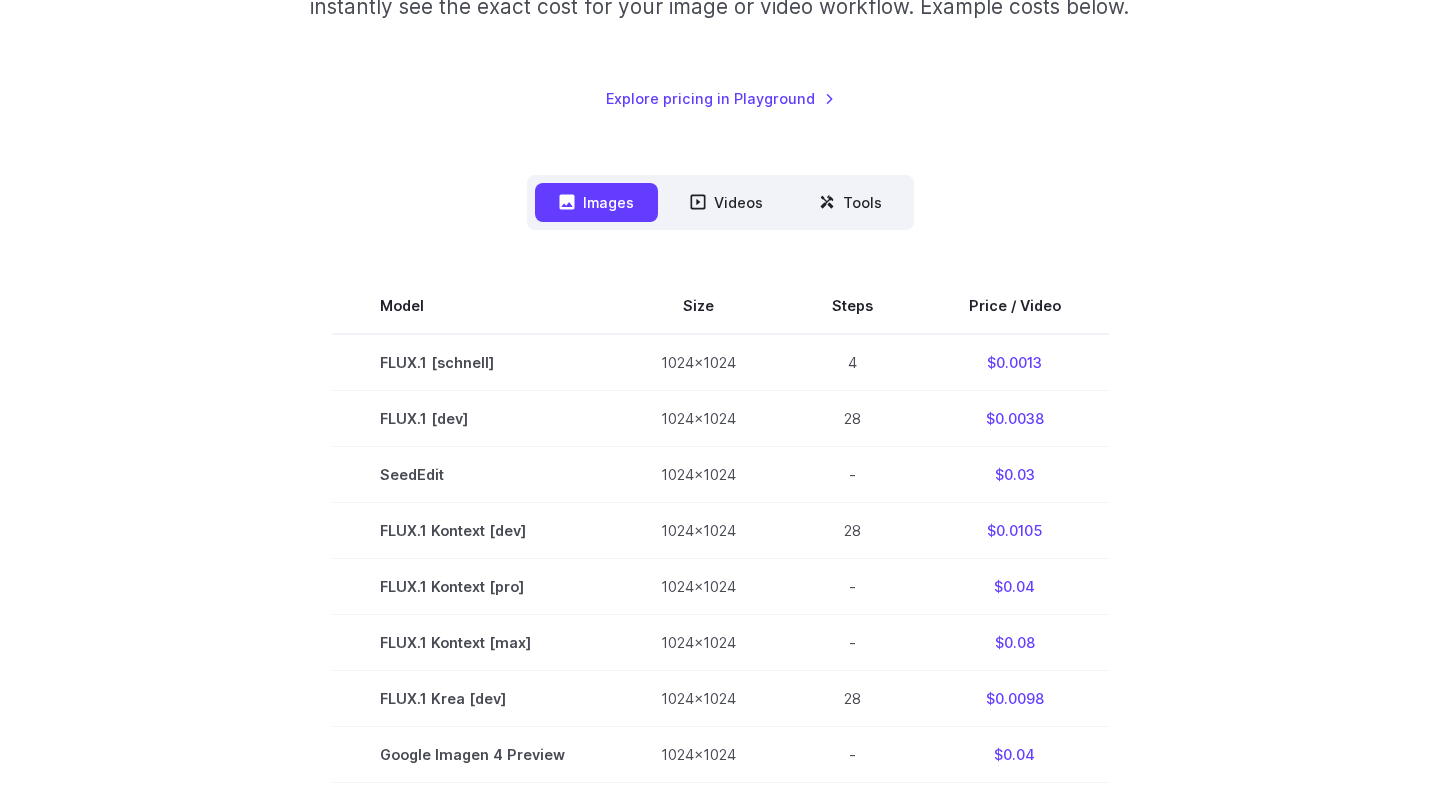 scroll, scrollTop: 389, scrollLeft: 0, axis: vertical 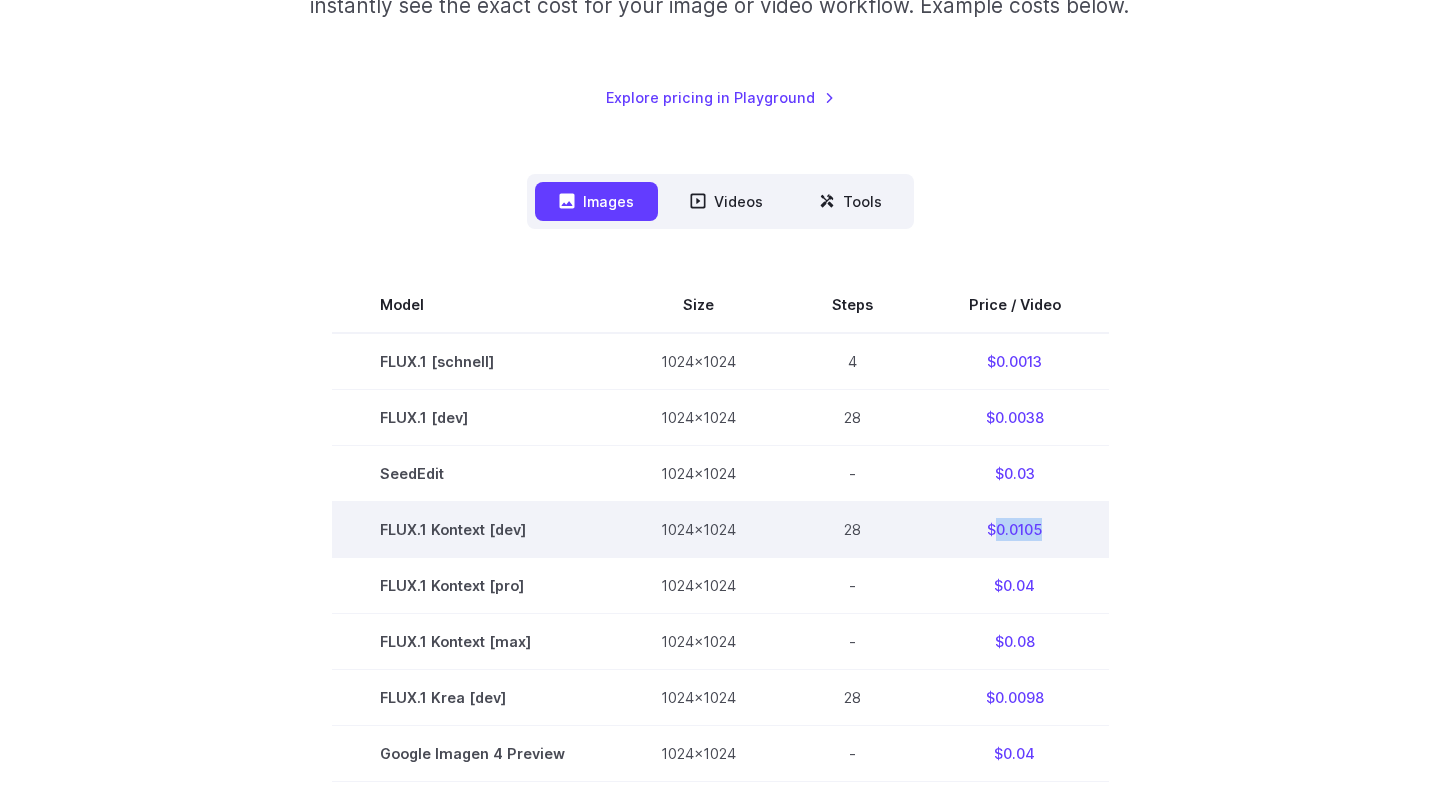 drag, startPoint x: 1039, startPoint y: 528, endPoint x: 992, endPoint y: 531, distance: 47.095646 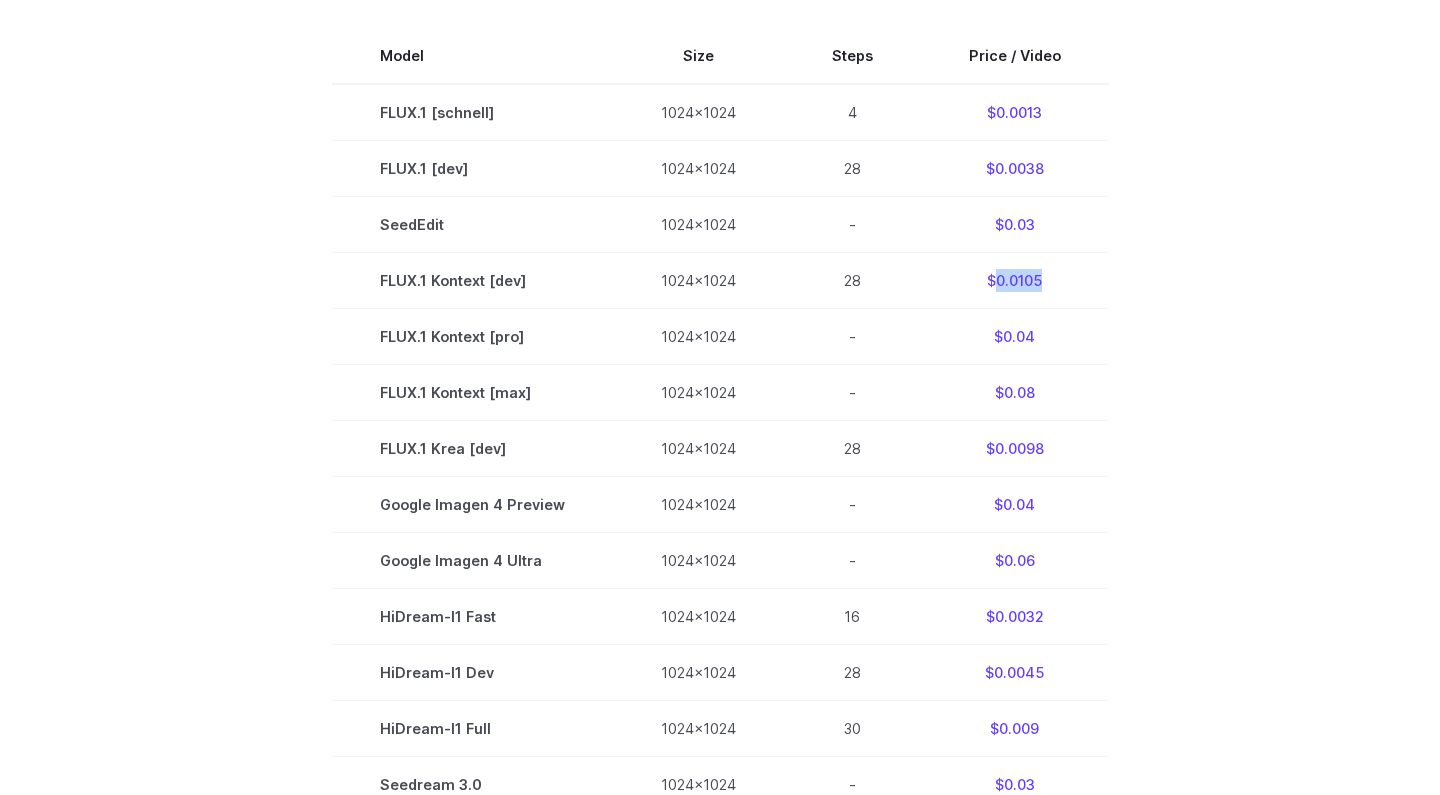 scroll, scrollTop: 670, scrollLeft: 0, axis: vertical 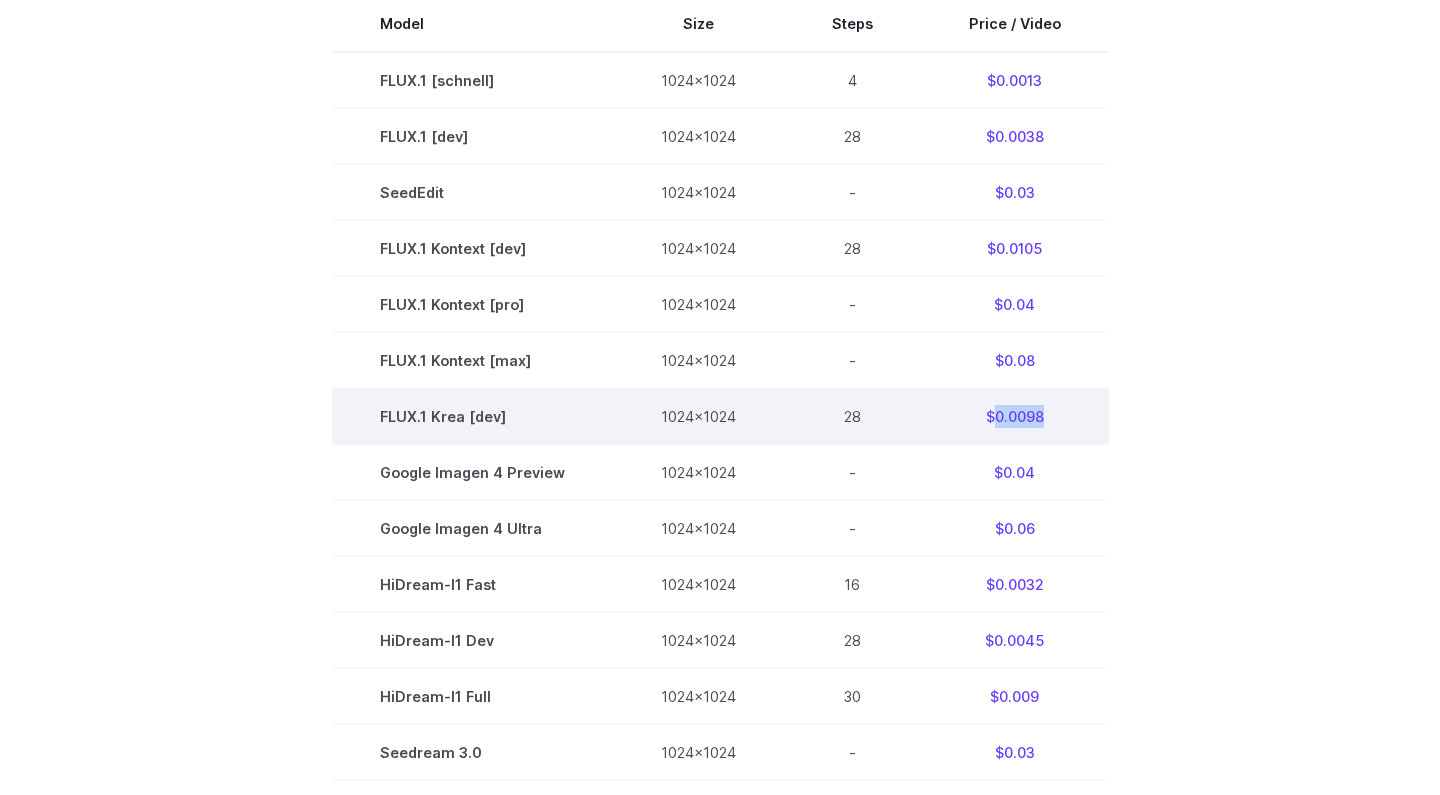 drag, startPoint x: 1045, startPoint y: 417, endPoint x: 988, endPoint y: 420, distance: 57.07889 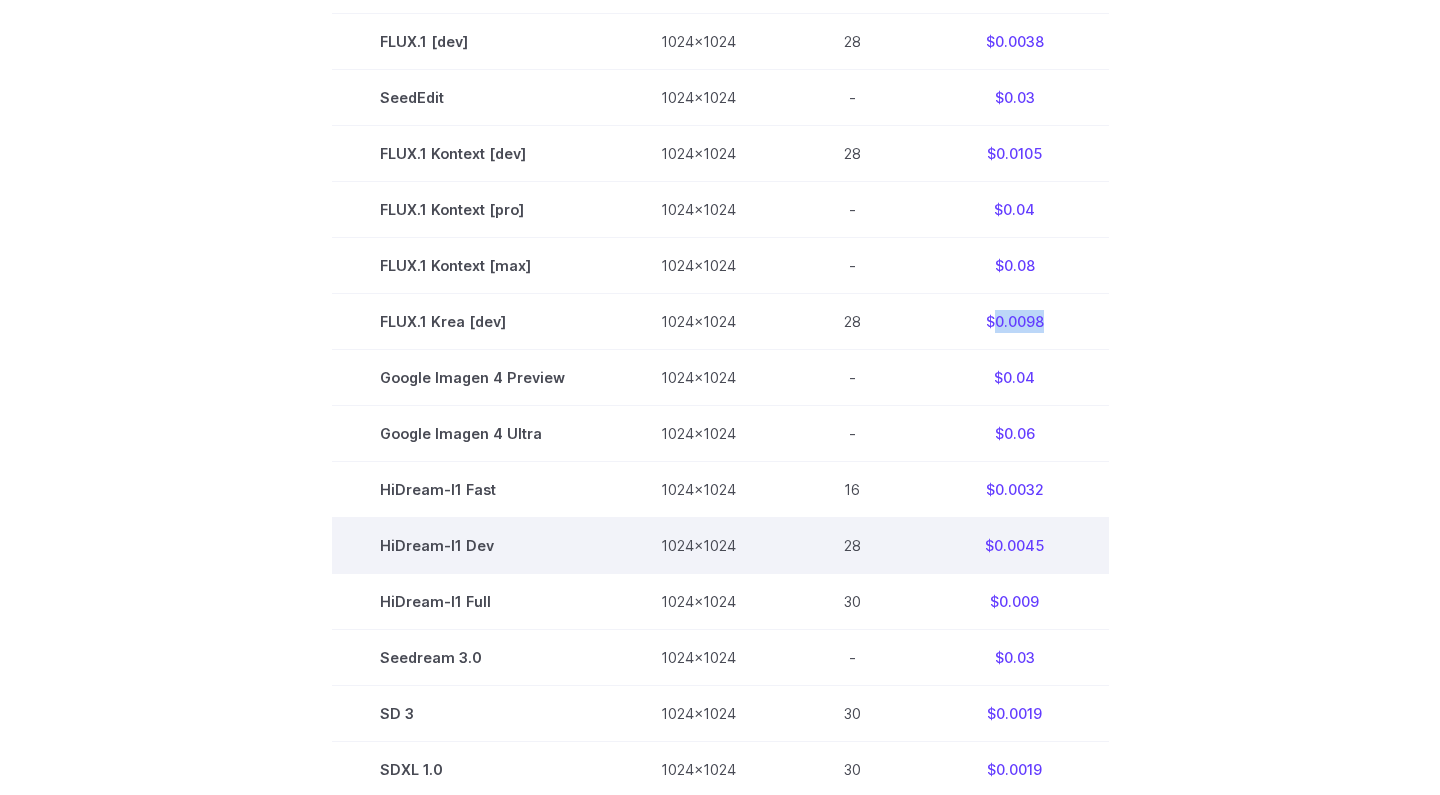 scroll, scrollTop: 766, scrollLeft: 0, axis: vertical 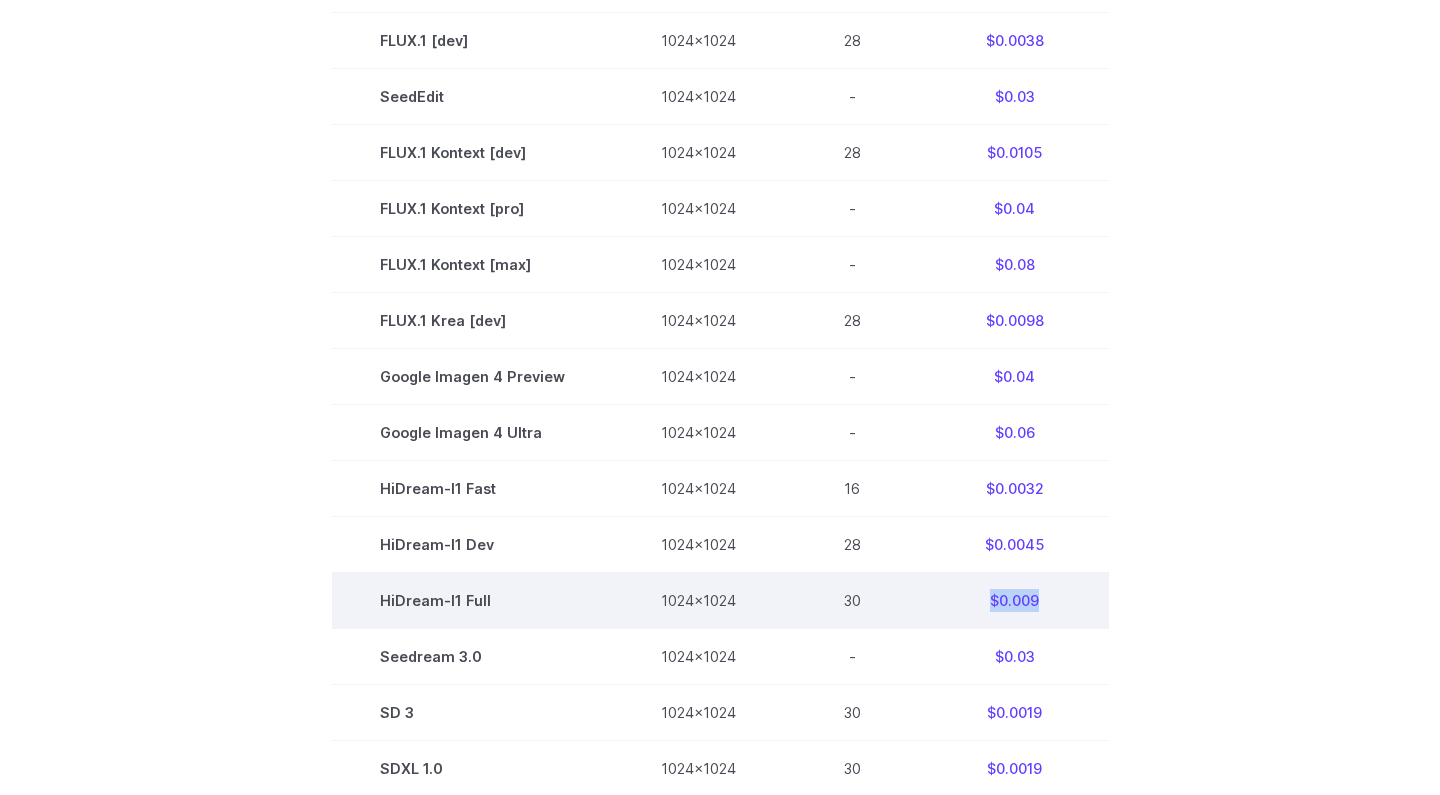 drag, startPoint x: 1040, startPoint y: 604, endPoint x: 983, endPoint y: 608, distance: 57.14018 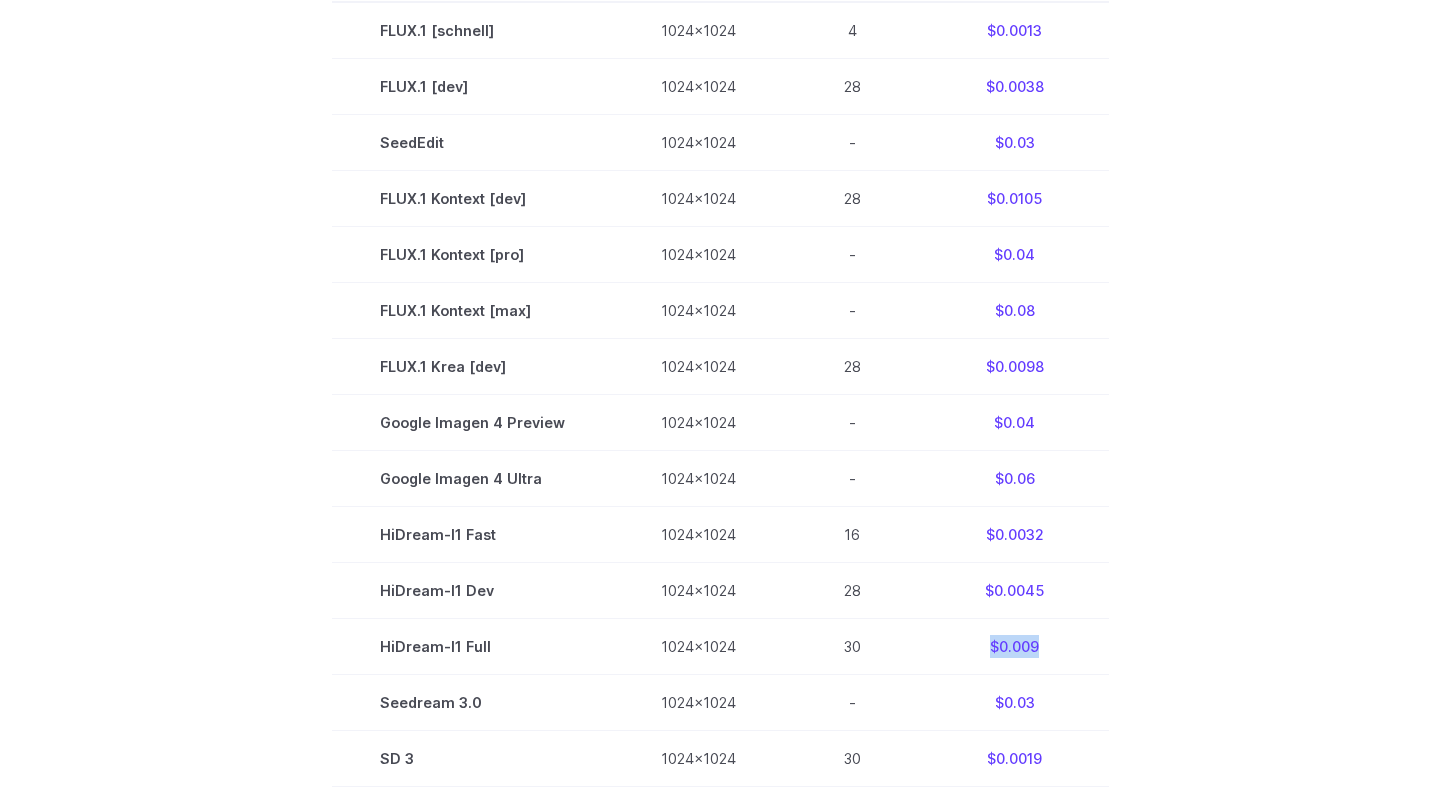 scroll, scrollTop: 722, scrollLeft: 0, axis: vertical 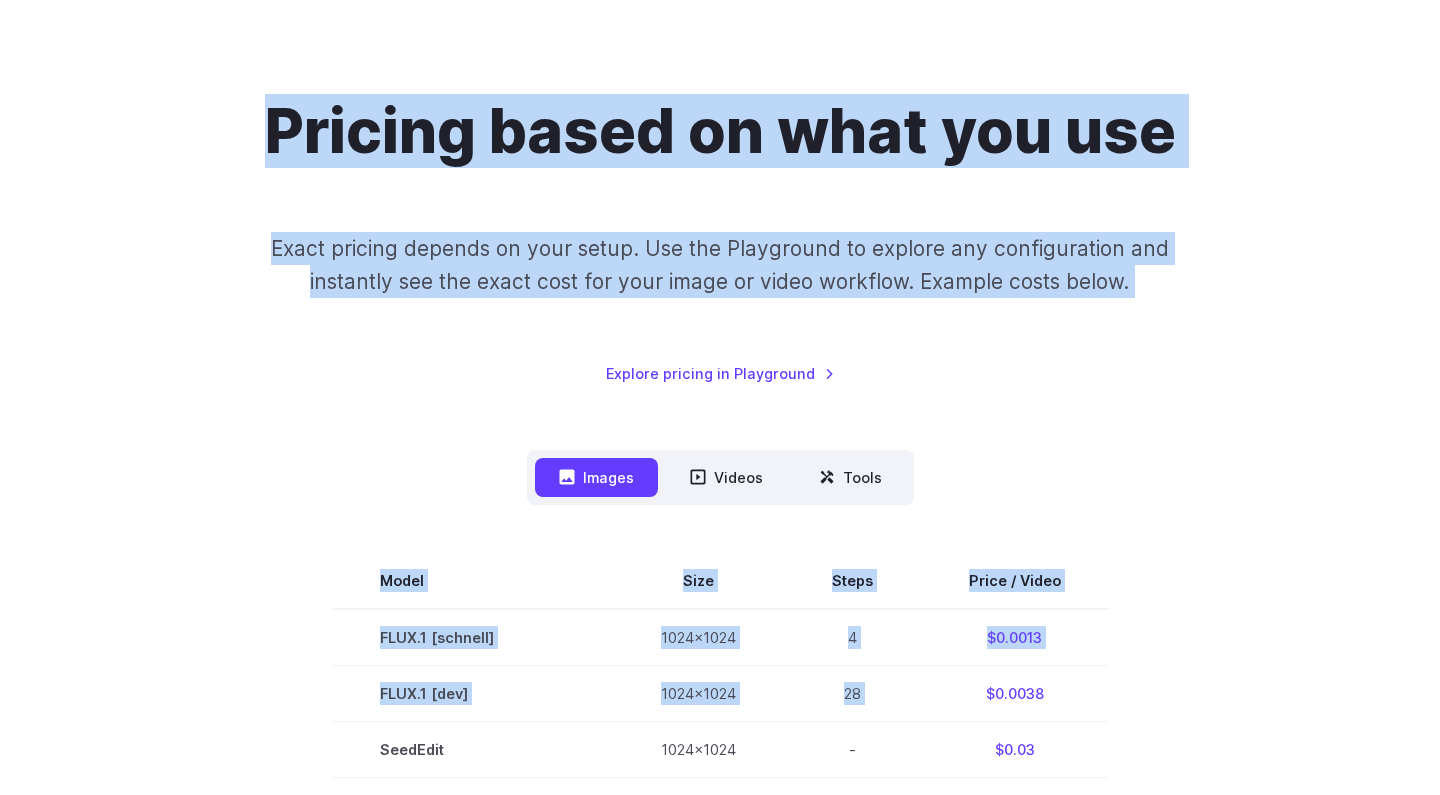 drag, startPoint x: 982, startPoint y: 81, endPoint x: 1052, endPoint y: 85, distance: 70.11419 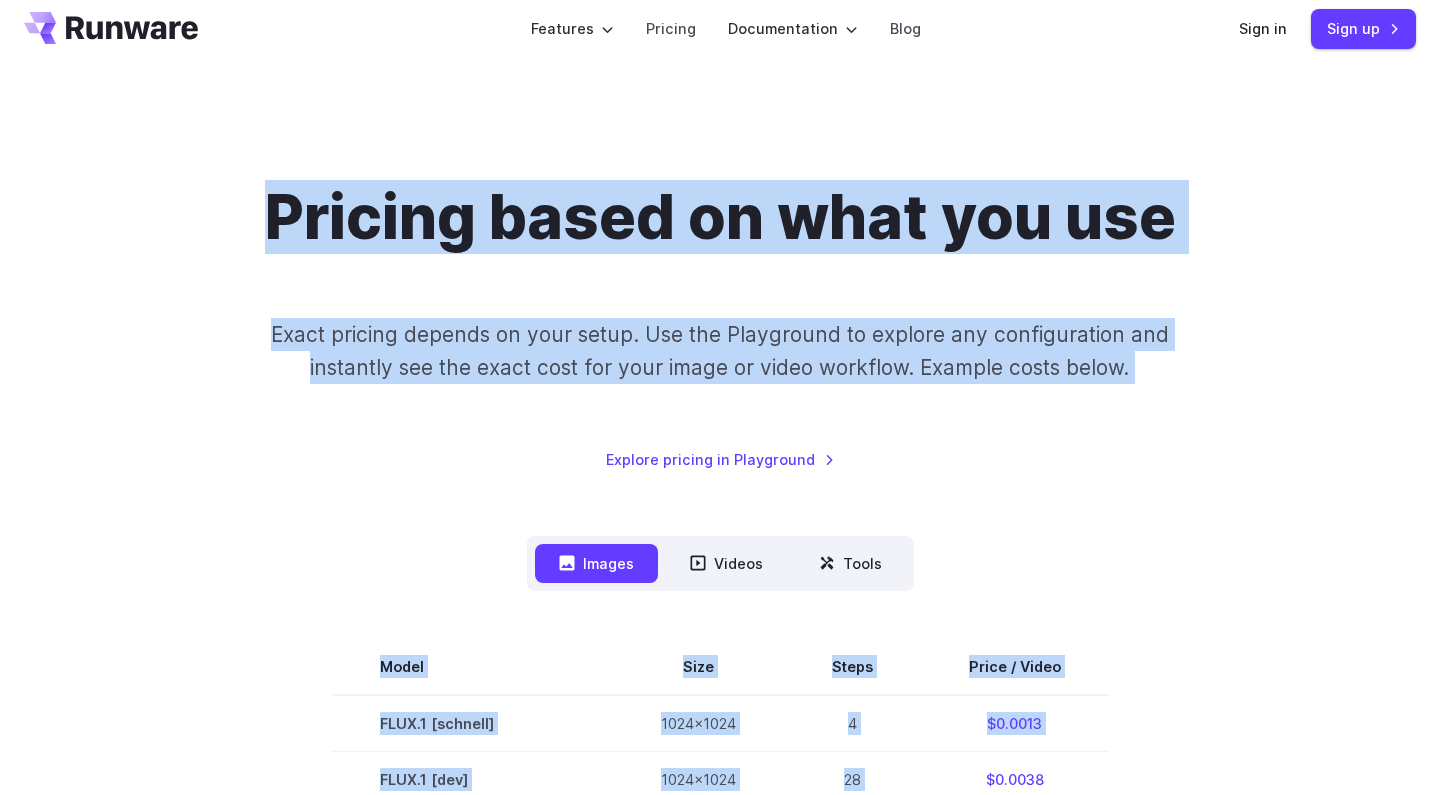 click on "Pricing based on what you use    Exact pricing depends on your setup. Use the Playground to explore any configuration and instantly see the exact cost for your image or video workflow. Example costs below.     Explore pricing in Playground
Images
Videos
Tools      ****** ****** *****                   Model   Size   Steps   Price / Video         FLUX.1 [schnell]   1024x1024   4   $0.0013       FLUX.1 [dev]   1024x1024   28   $0.0038       SeedEdit   1024x1024   -   $0.03       FLUX.1 Kontext [dev]   1024x1024   28   $0.0105       FLUX.1 Kontext [pro]   1024x1024   -   $0.04       FLUX.1 Kontext [max]   1024x1024   -   $0.08       FLUX.1 Krea [dev]   1024x1024   28   $0.0098       Google Imagen 4 Preview   1024x1024   -   $0.04       Google Imagen 4 Ultra   1024x1024   -   $0.06       HiDream-I1 Fast   1024x1024   16   $0.0032       HiDream-I1 Dev   1024x1024   28   $0.0045       HiDream-I1 Full   1024x1024   30   $0.009       Seedream 3.0   1024x1024   -" at bounding box center (720, 931) 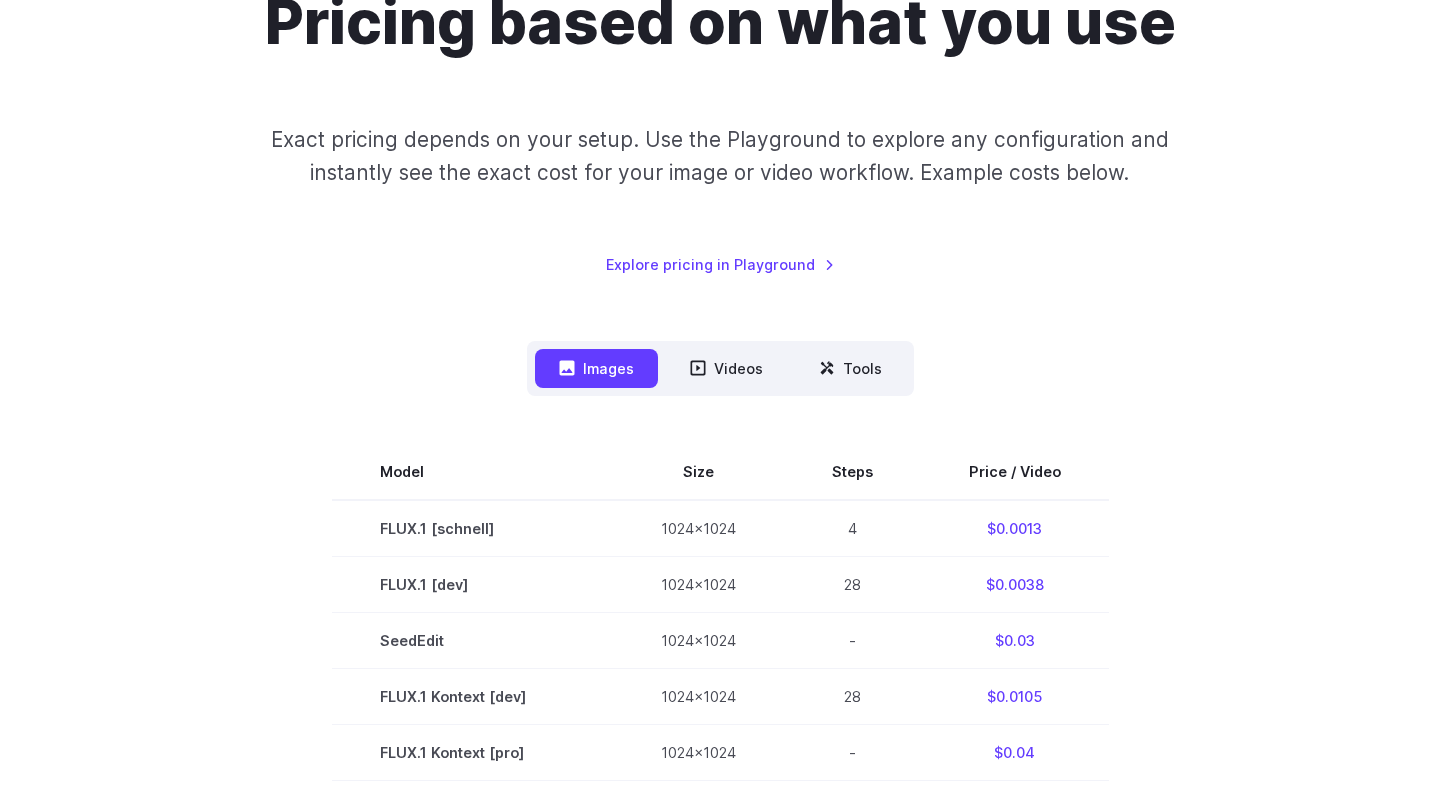 scroll, scrollTop: 279, scrollLeft: 0, axis: vertical 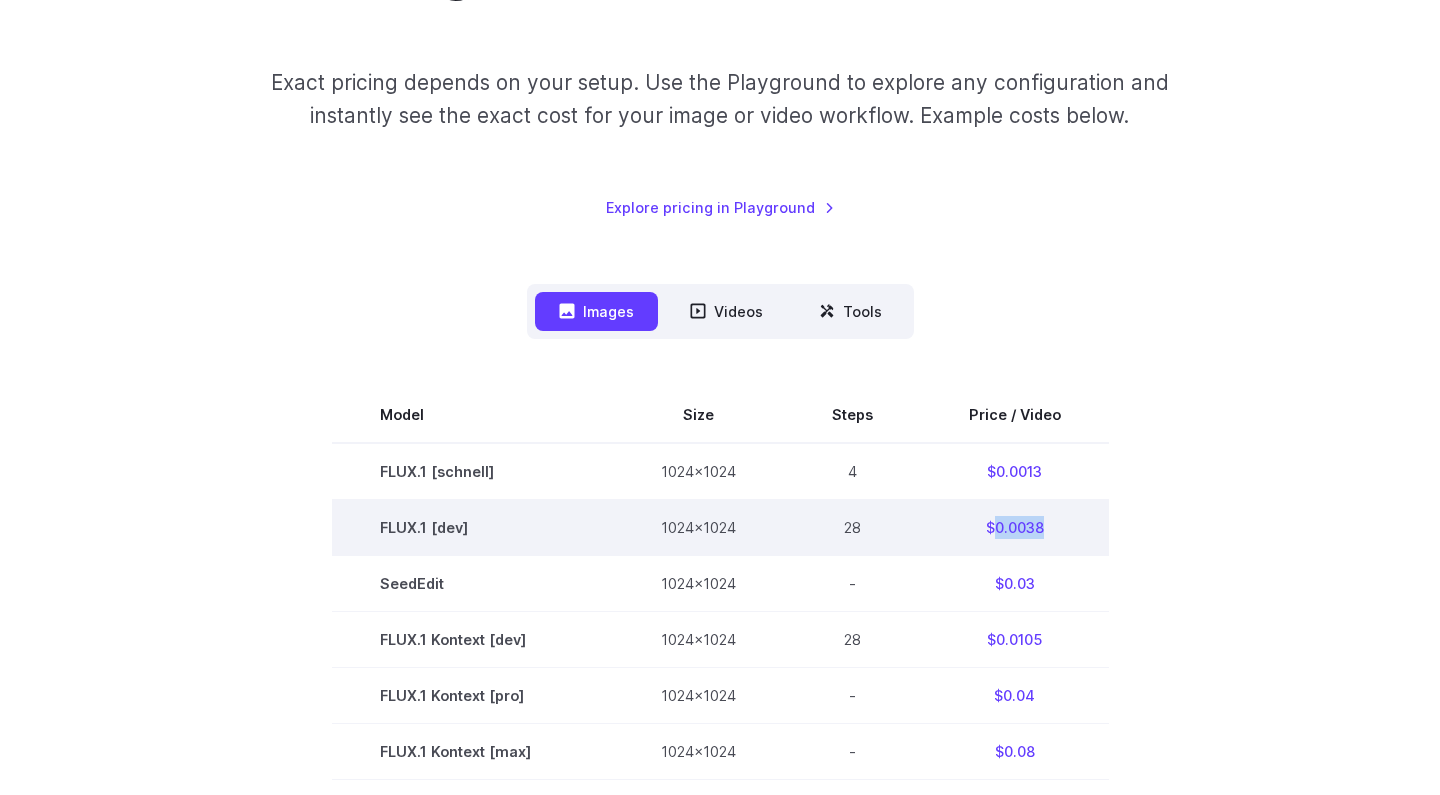 drag, startPoint x: 1036, startPoint y: 527, endPoint x: 990, endPoint y: 533, distance: 46.389652 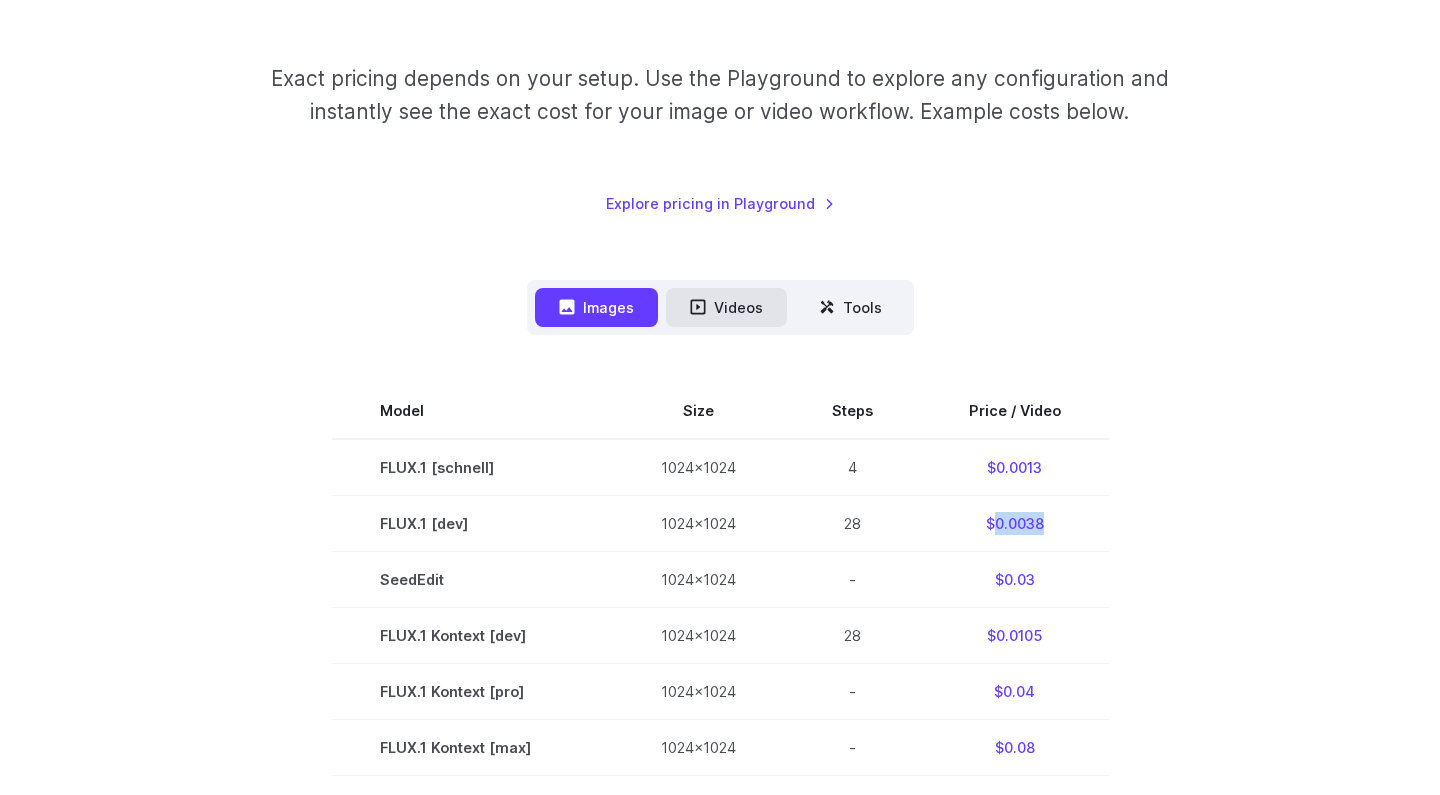 click on "Videos" at bounding box center [726, 307] 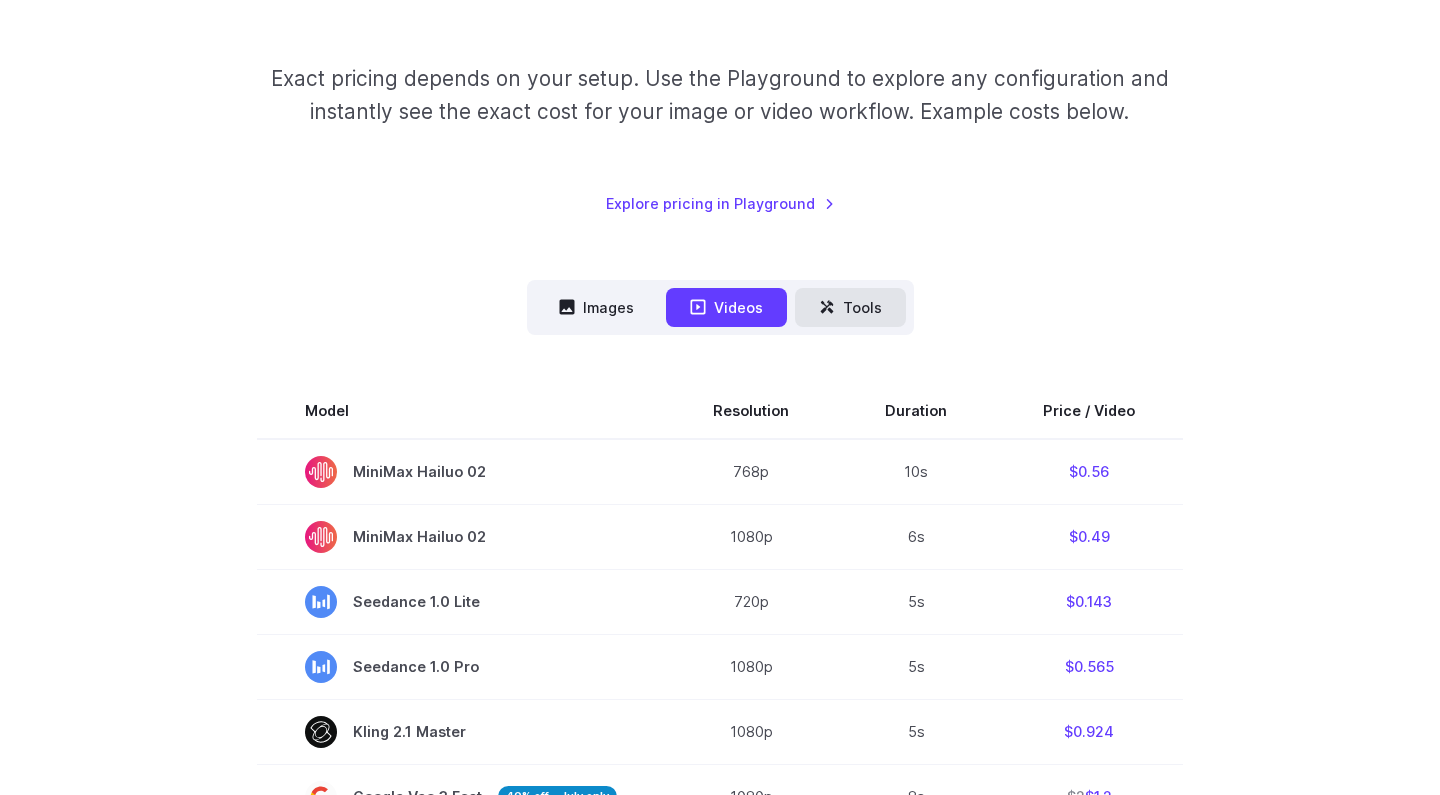 click on "Tools" at bounding box center [850, 307] 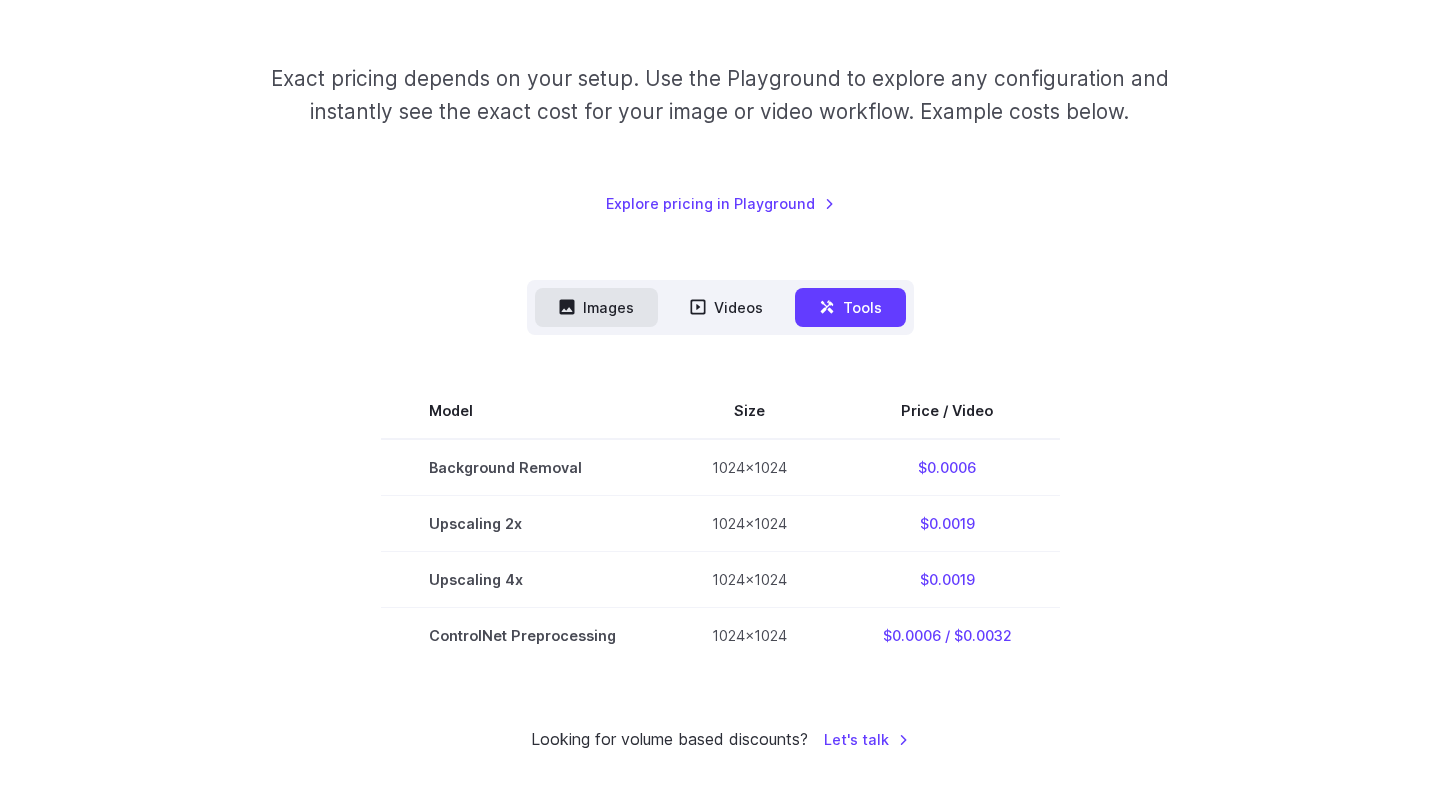 click 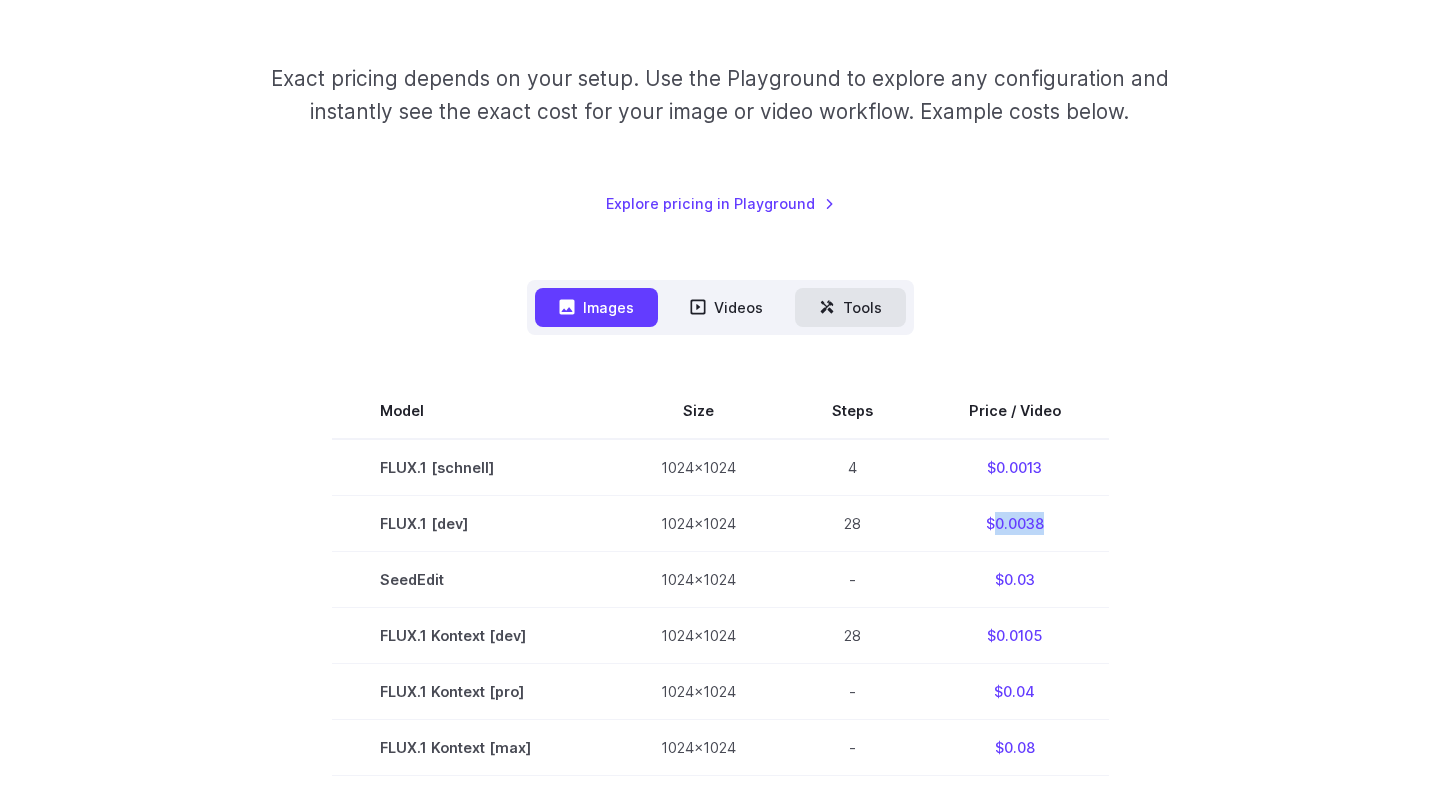 click on "Tools" at bounding box center [850, 307] 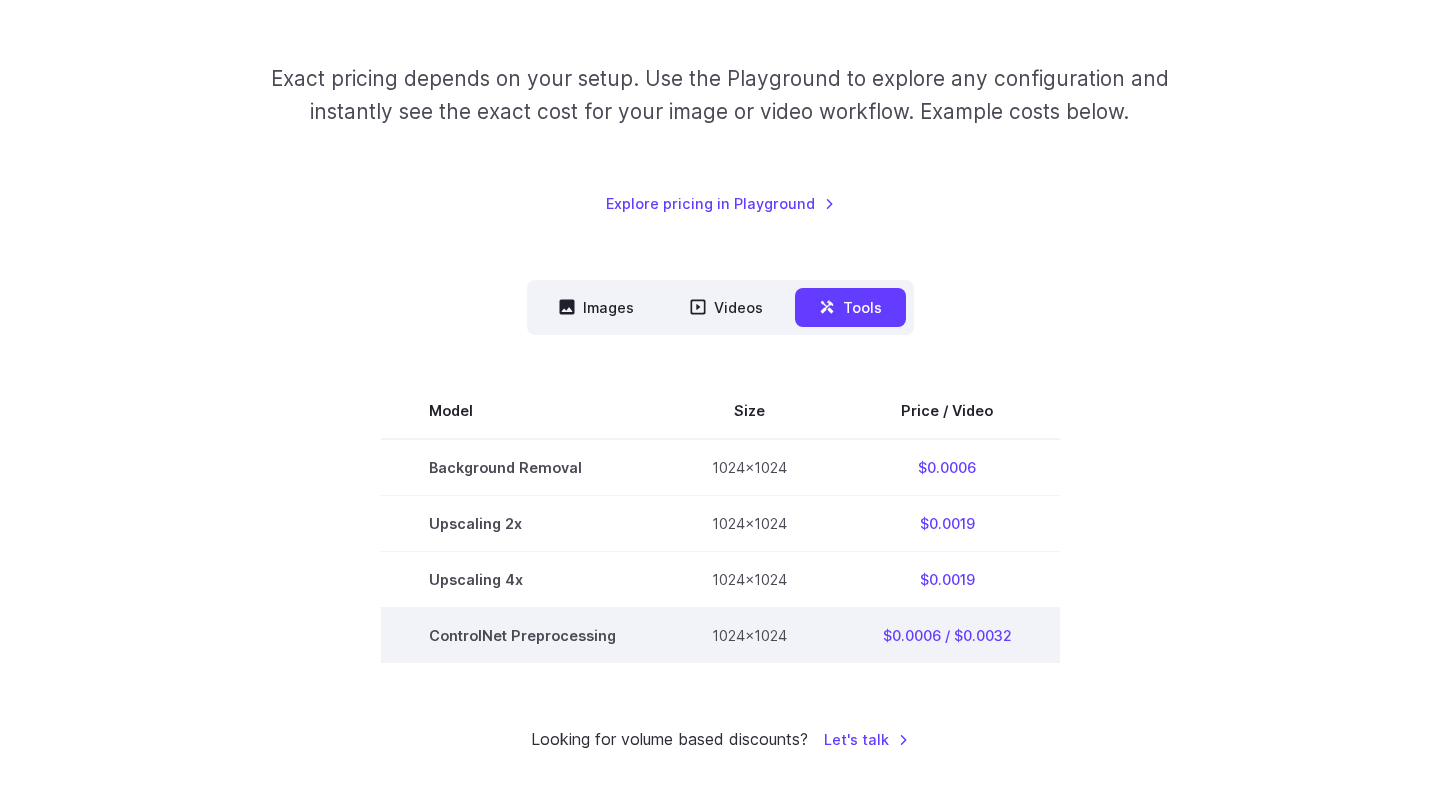 scroll, scrollTop: 296, scrollLeft: 0, axis: vertical 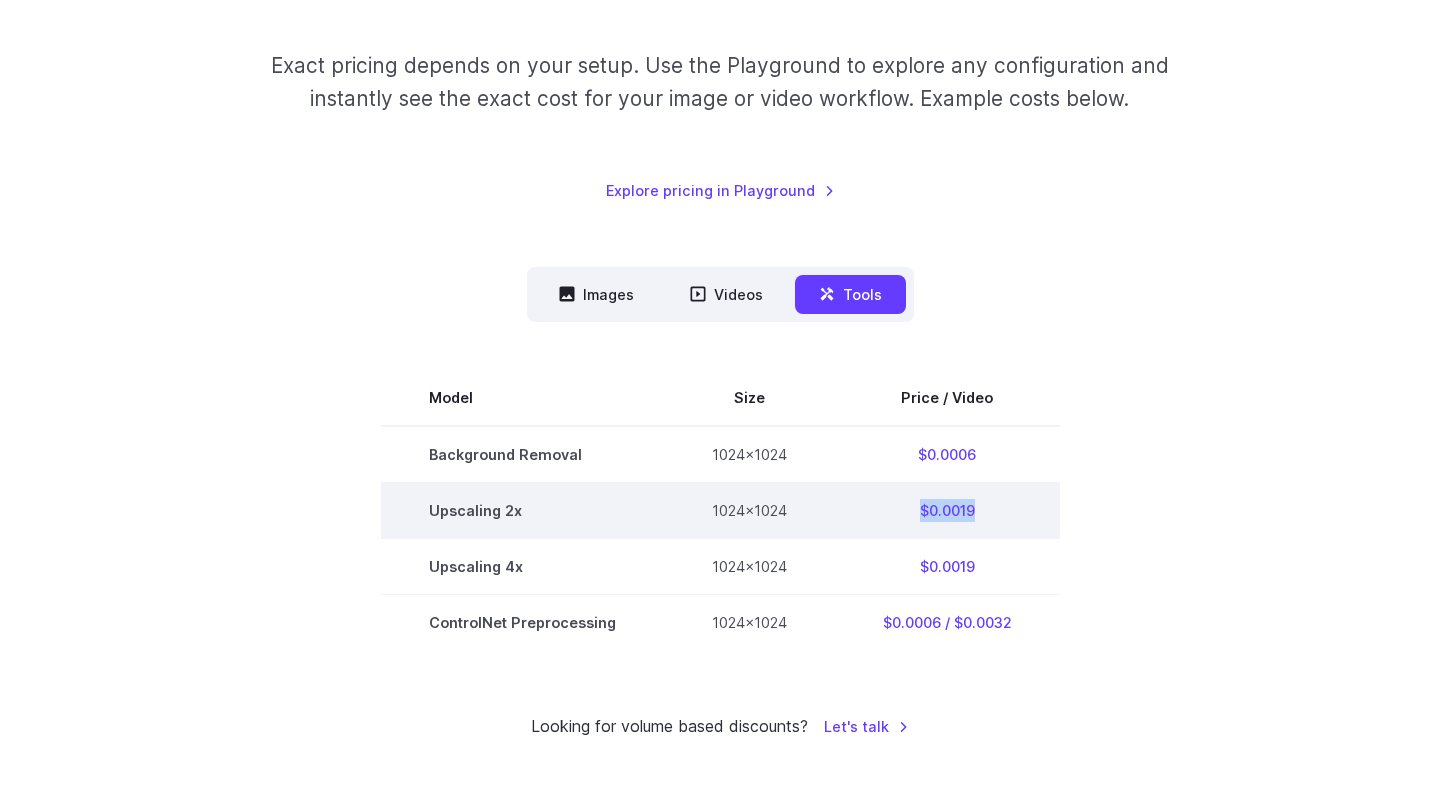 drag, startPoint x: 976, startPoint y: 511, endPoint x: 903, endPoint y: 515, distance: 73.109505 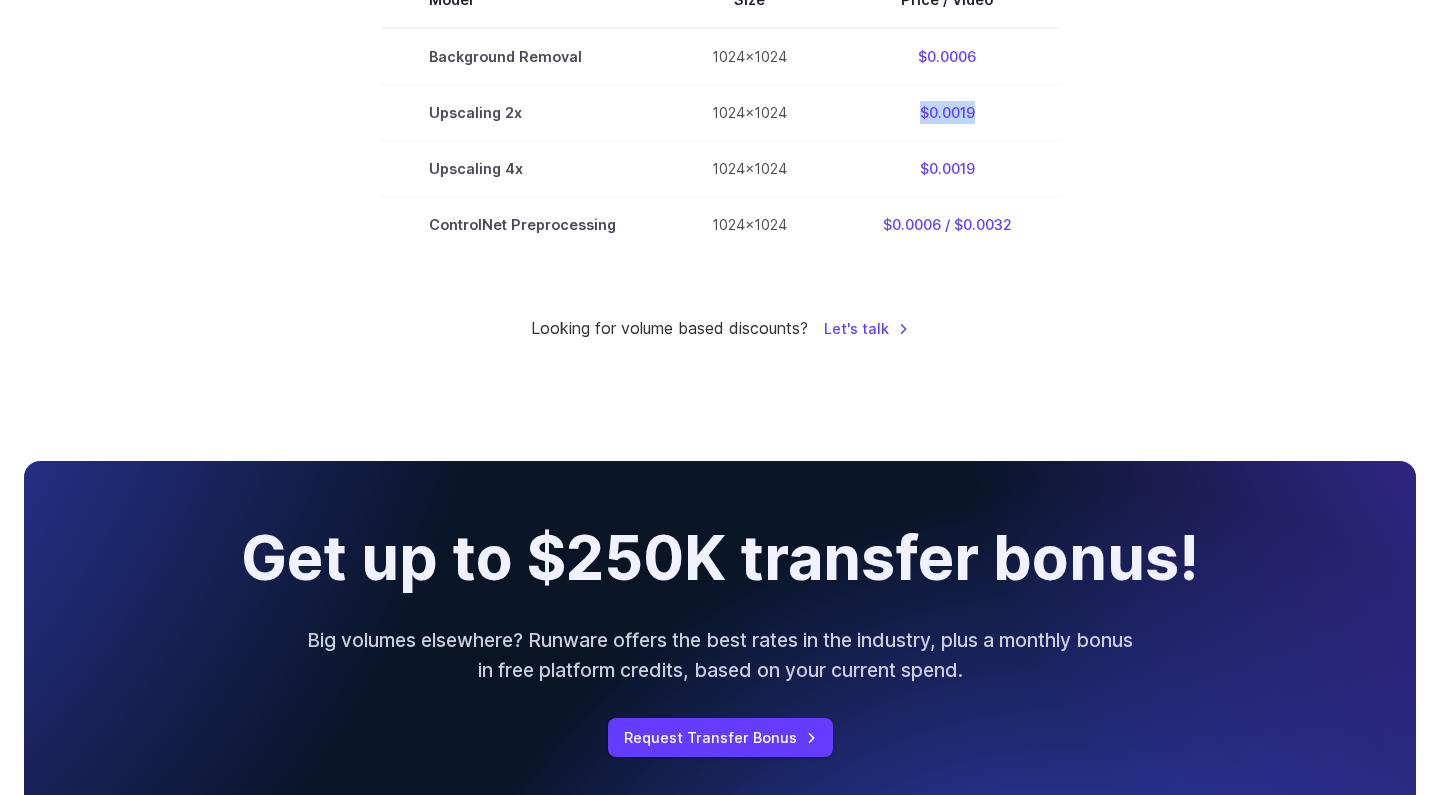 scroll, scrollTop: 337, scrollLeft: 0, axis: vertical 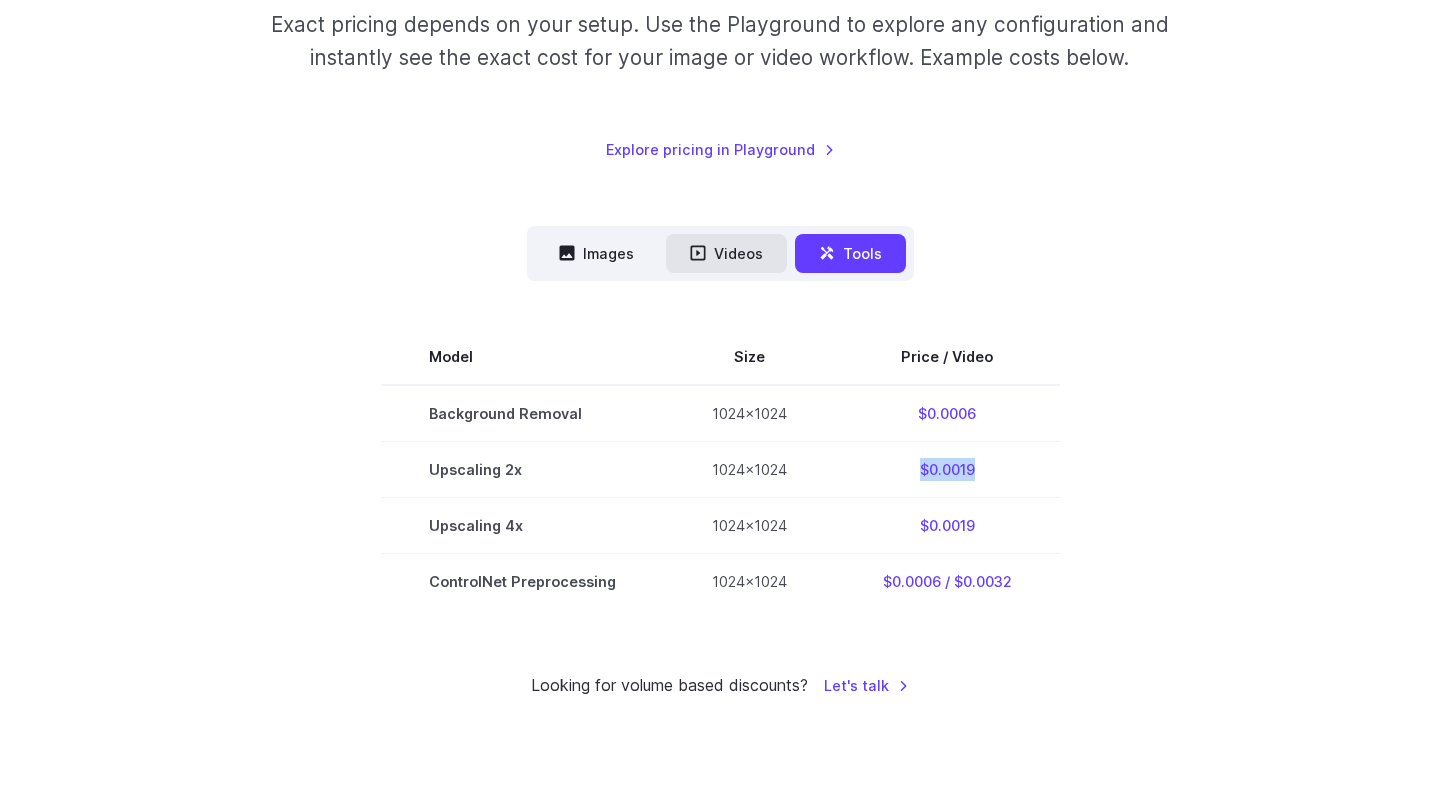 click on "Videos" at bounding box center [726, 253] 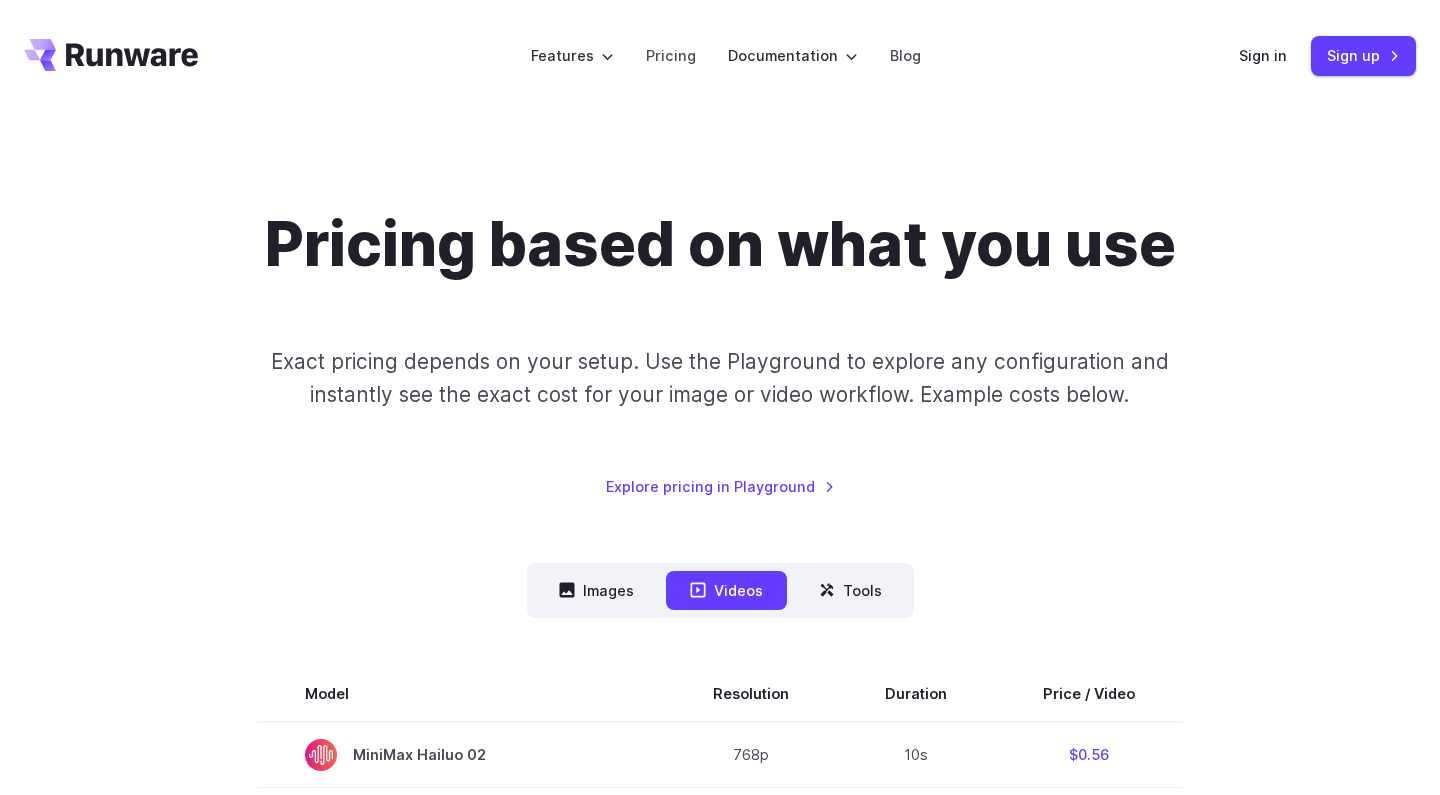 scroll, scrollTop: 0, scrollLeft: 0, axis: both 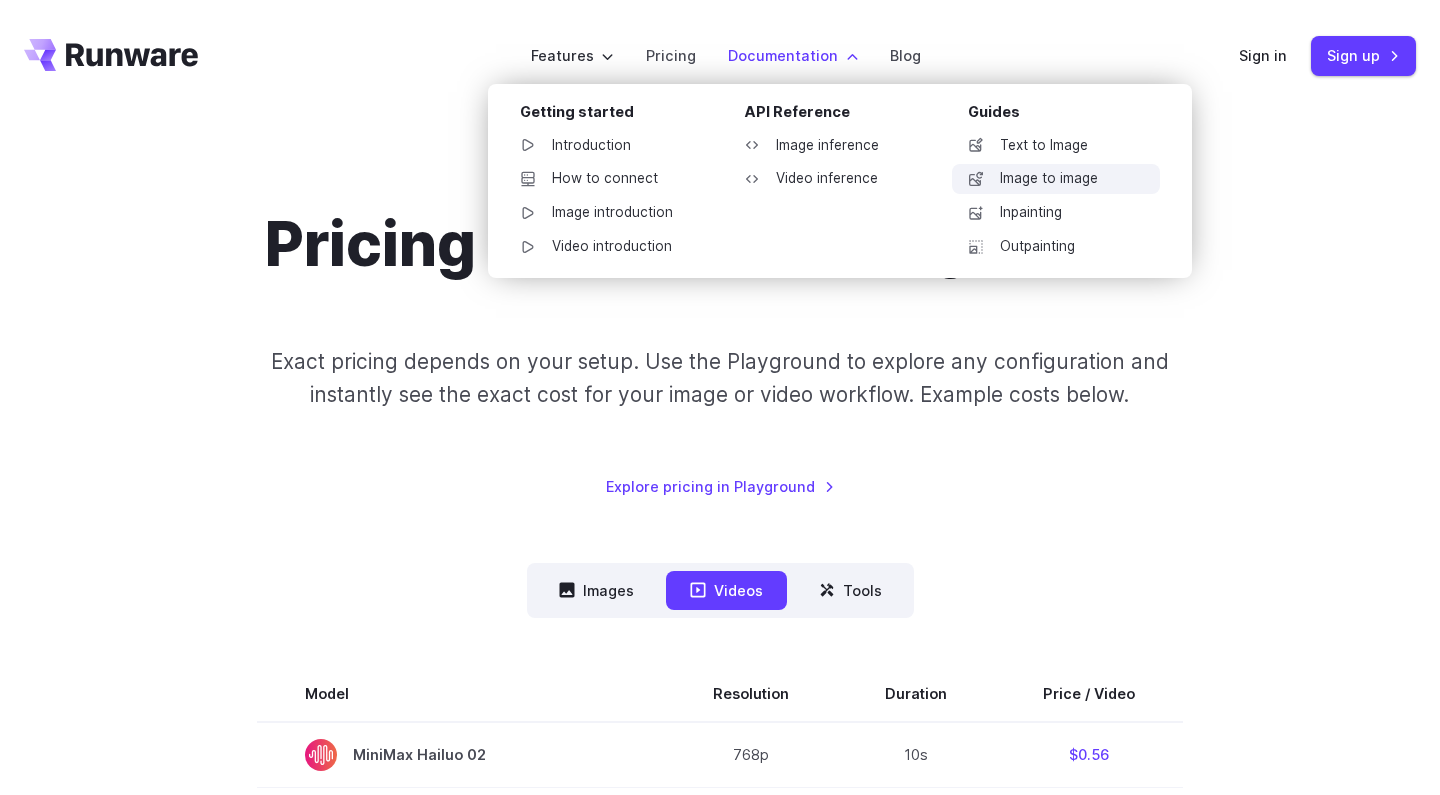 click on "Image to image" at bounding box center (1056, 179) 